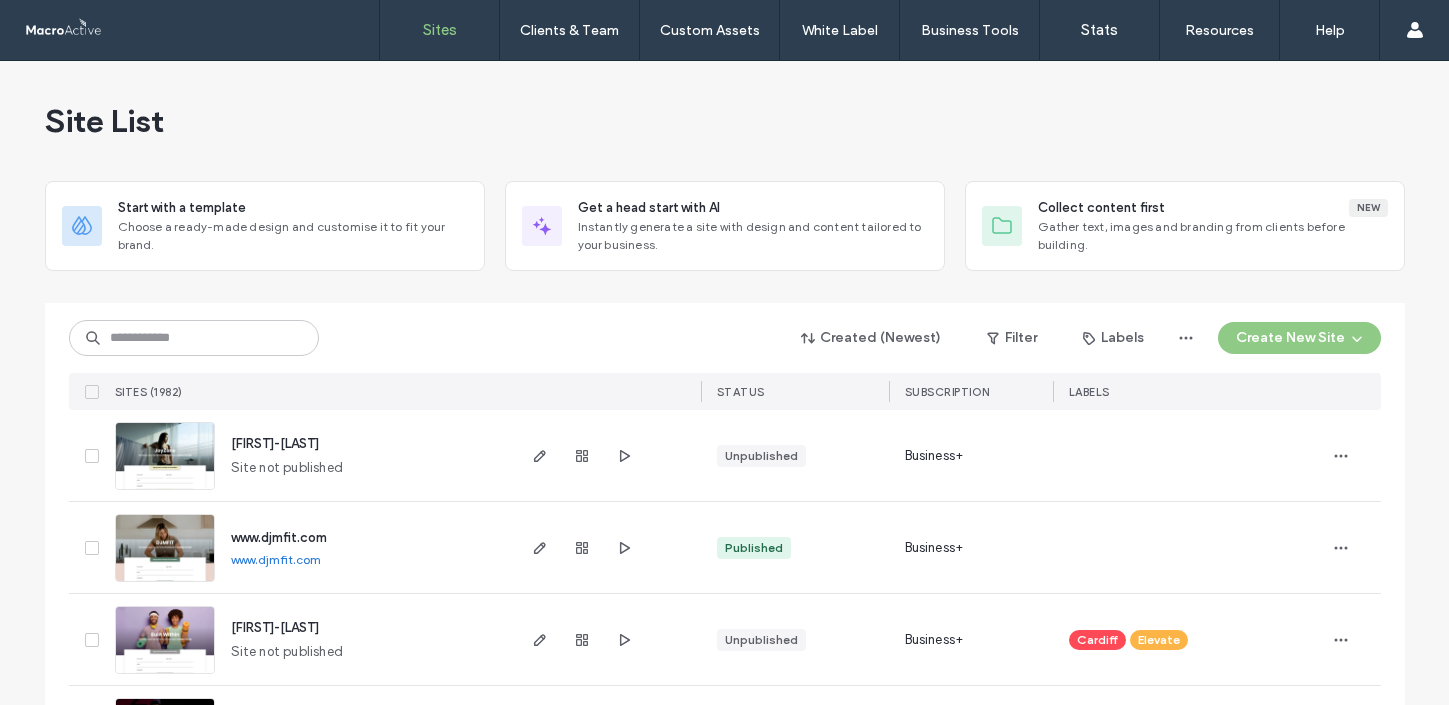 scroll, scrollTop: 0, scrollLeft: 0, axis: both 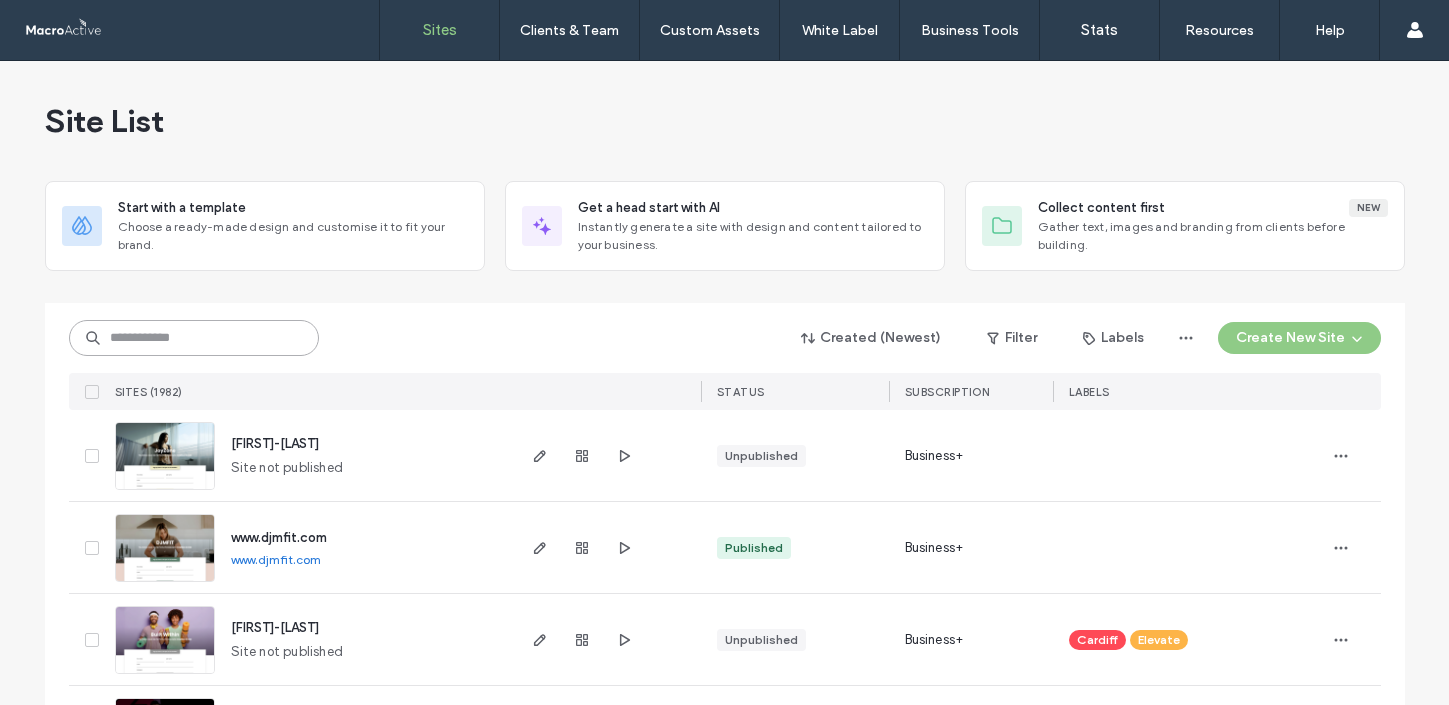 click at bounding box center (194, 338) 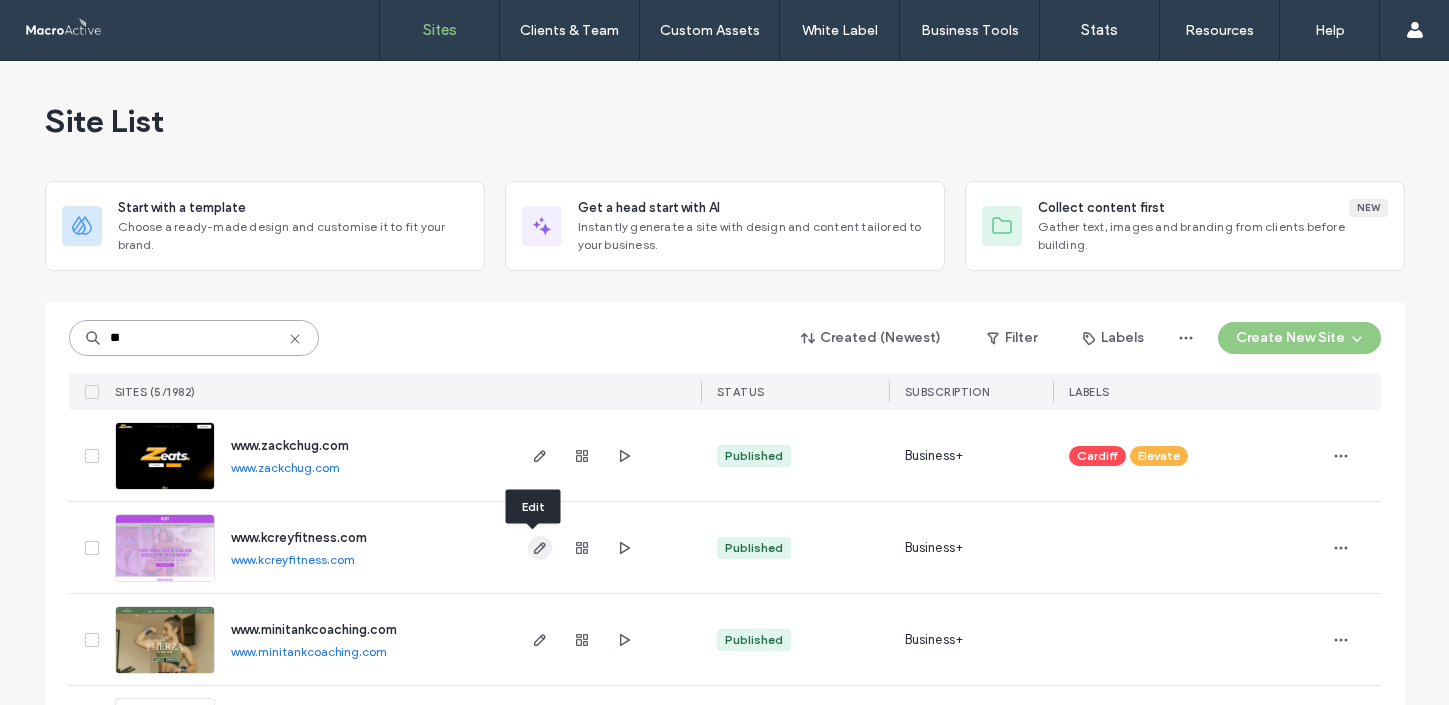 type on "**" 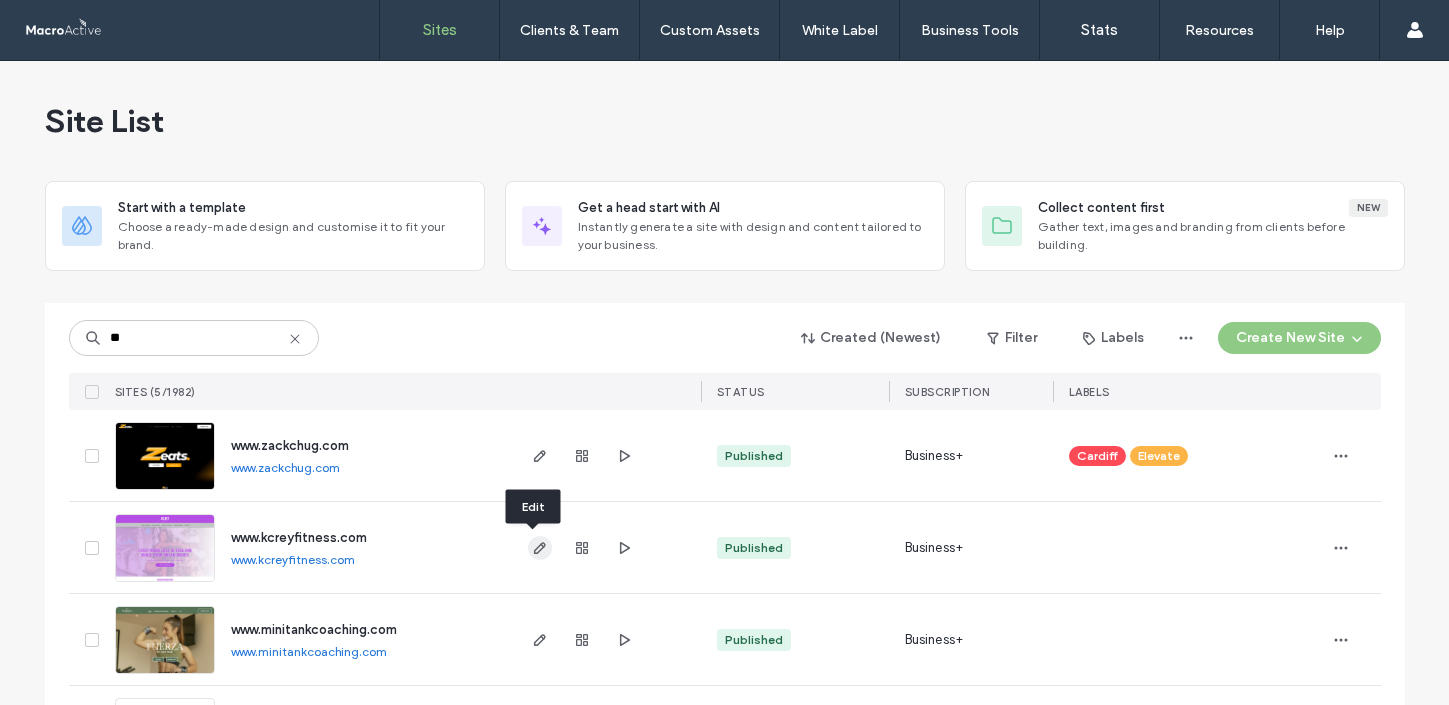 click 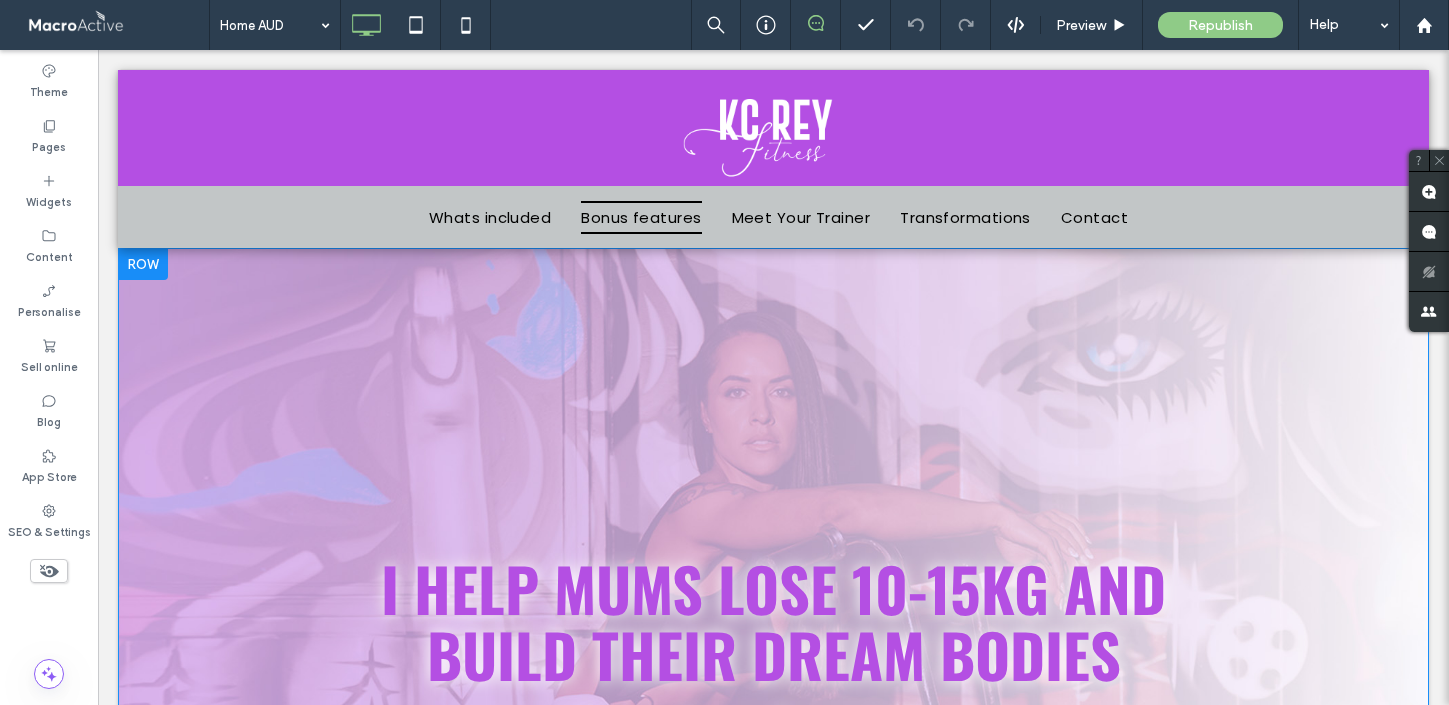 scroll, scrollTop: 0, scrollLeft: 0, axis: both 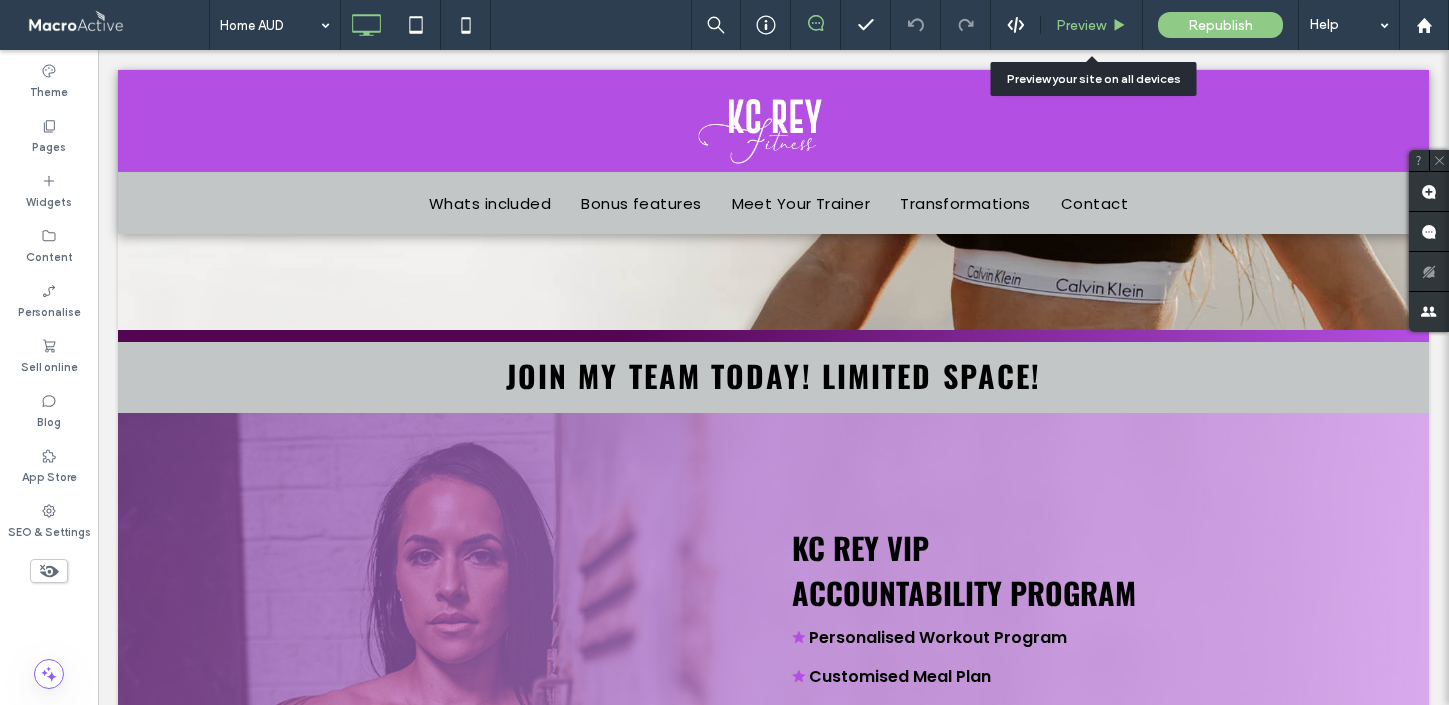 click on "Preview" at bounding box center [1081, 25] 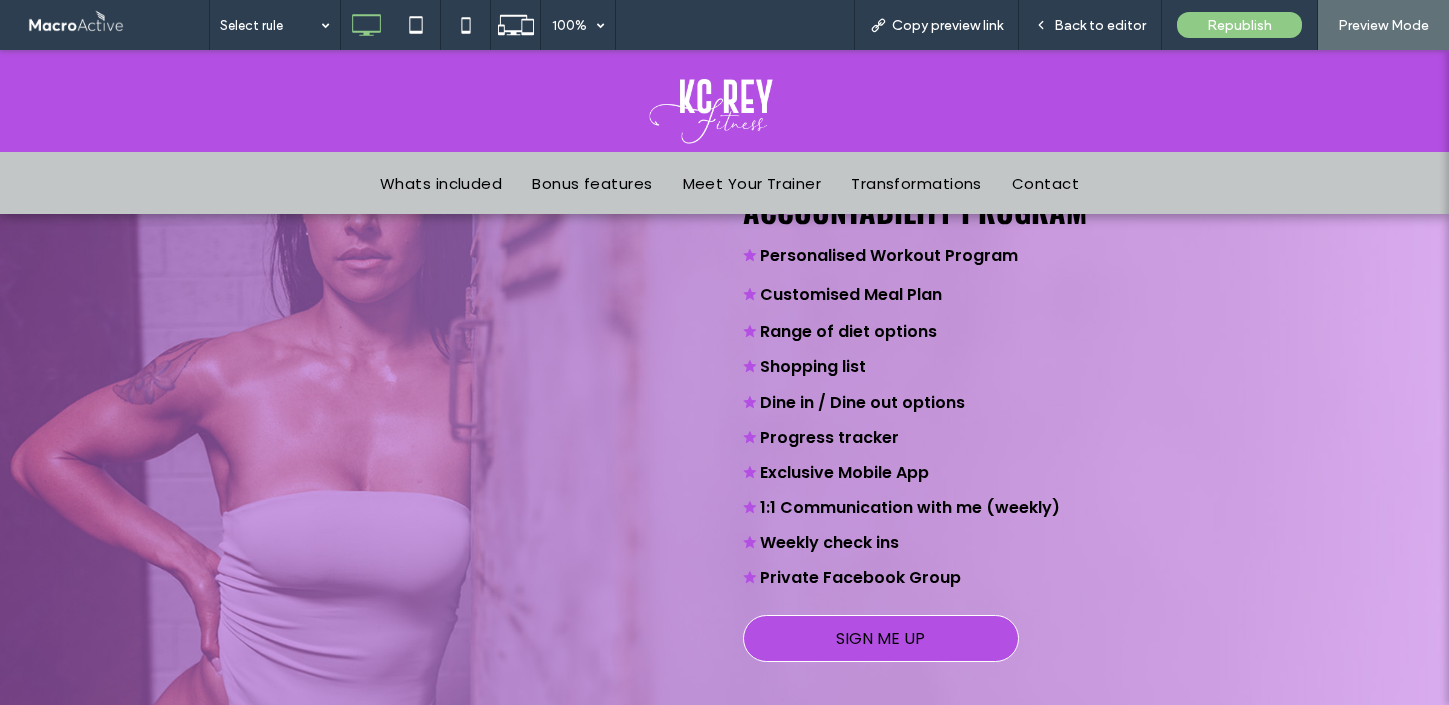 scroll, scrollTop: 4177, scrollLeft: 0, axis: vertical 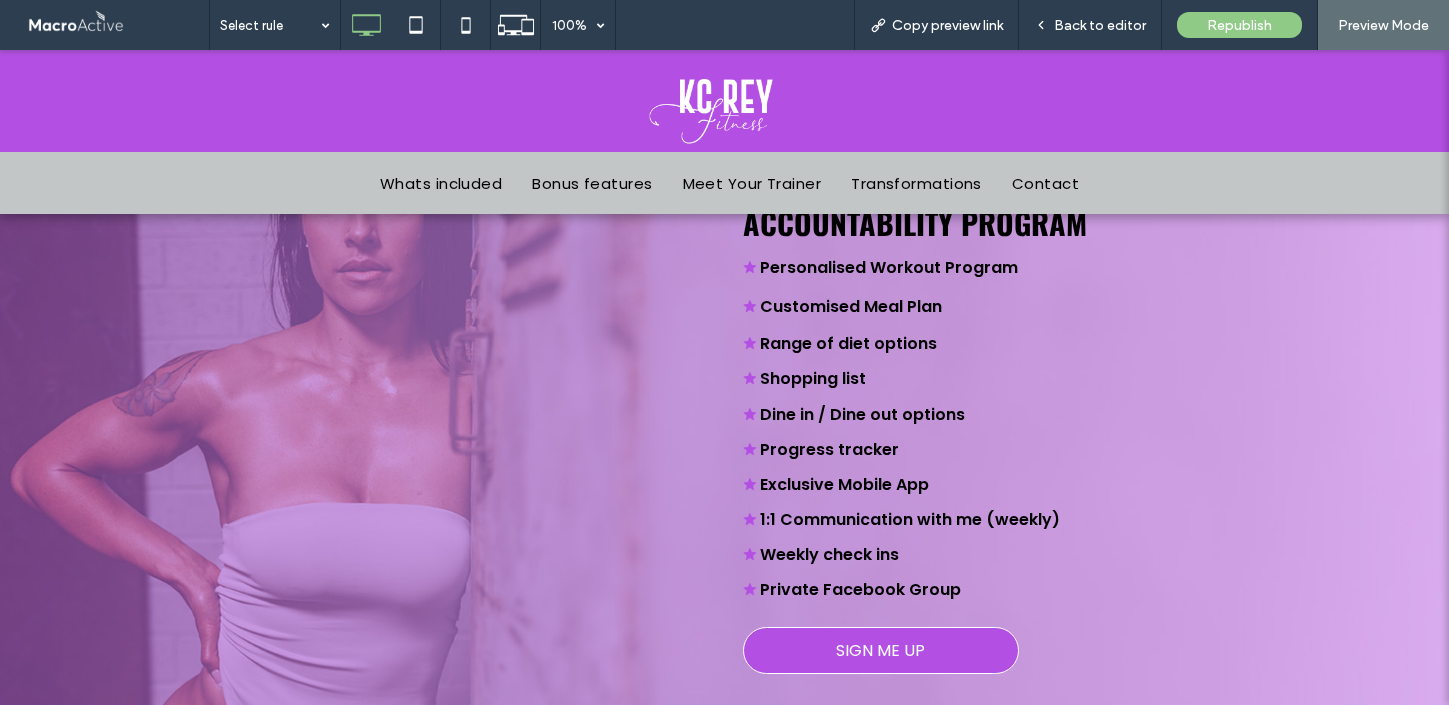 click on "SIGN ME UP" at bounding box center (880, 650) 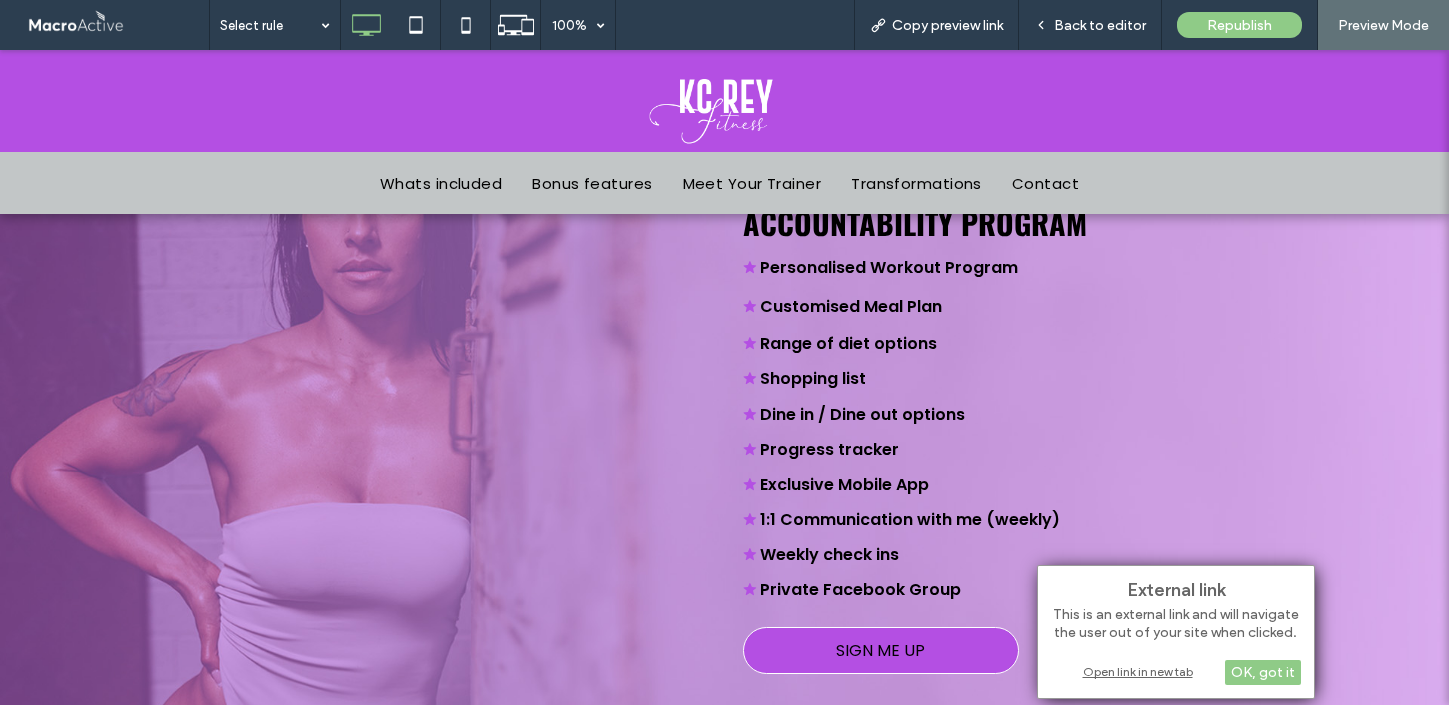 click on "Open link in new tab" at bounding box center (1176, 671) 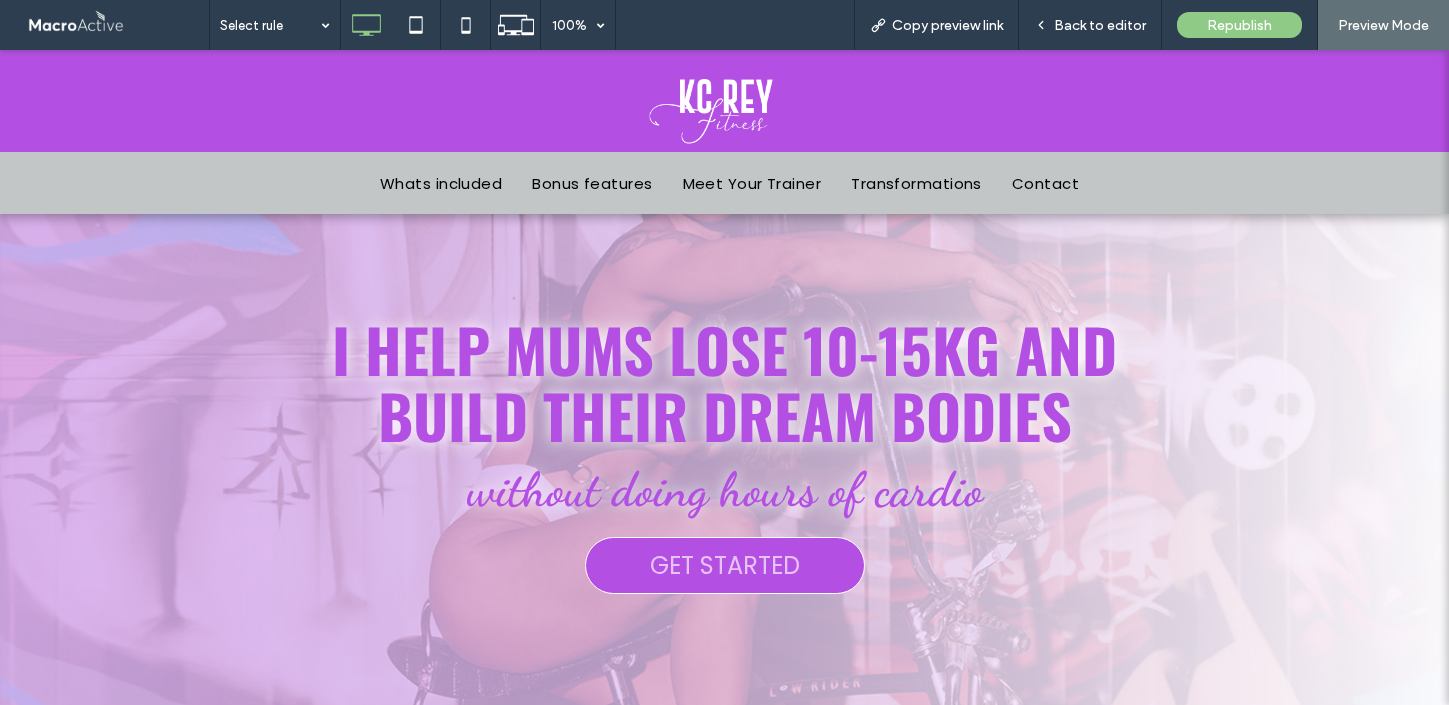 scroll, scrollTop: 0, scrollLeft: 0, axis: both 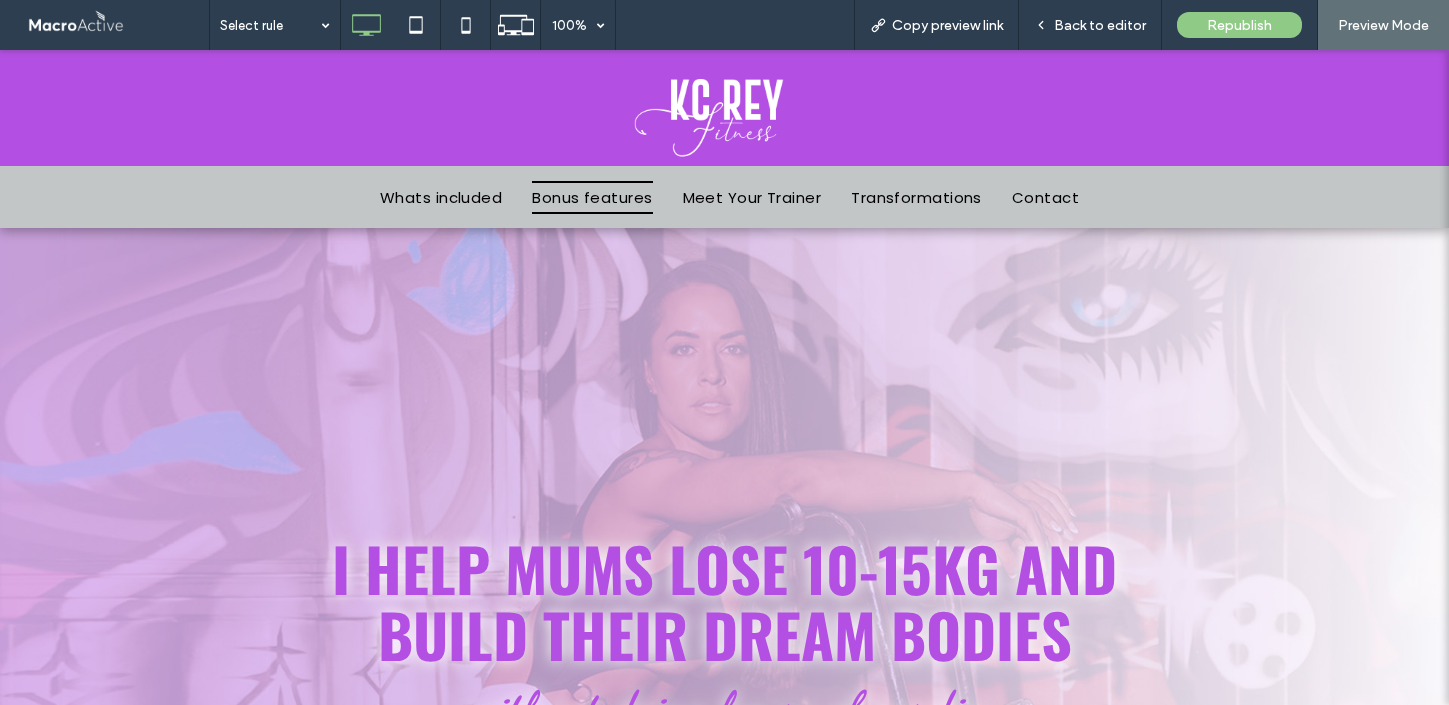 click on "Bonus features" at bounding box center [592, 197] 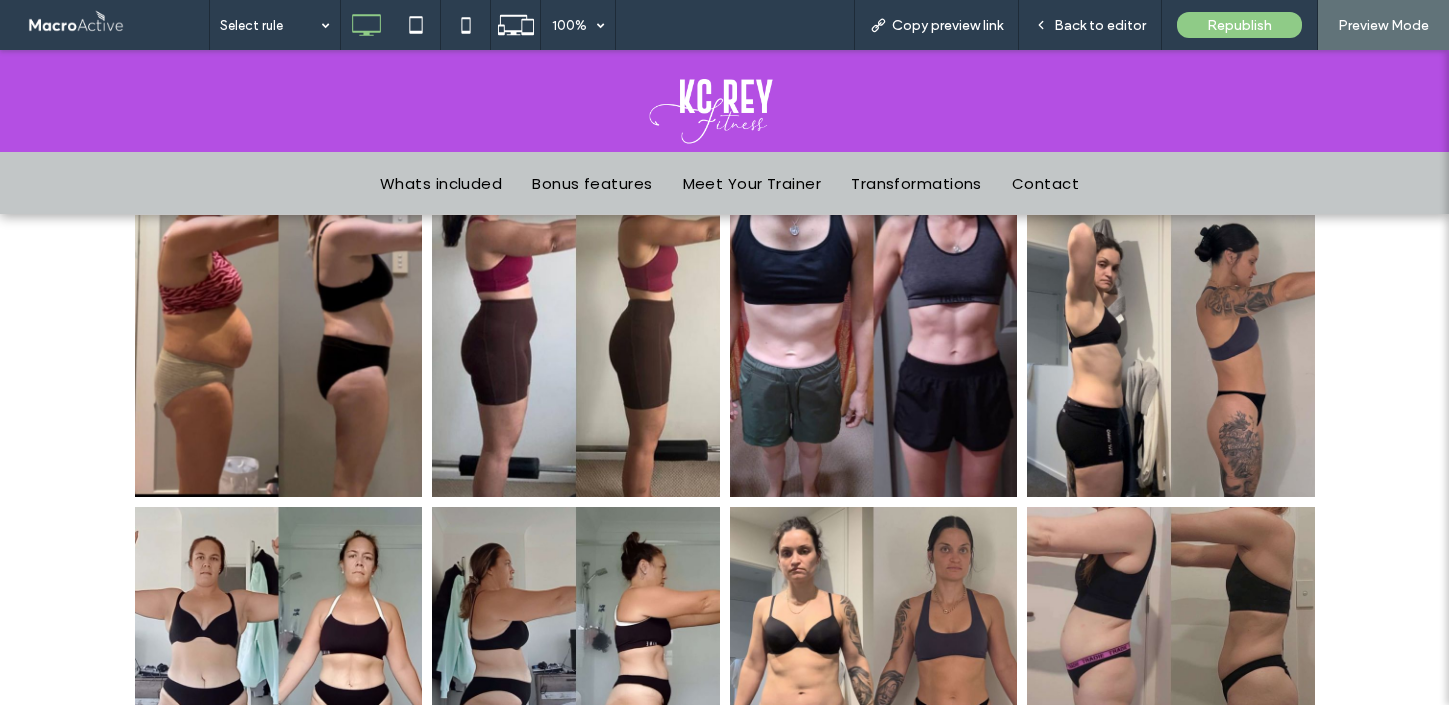 scroll, scrollTop: 1141, scrollLeft: 0, axis: vertical 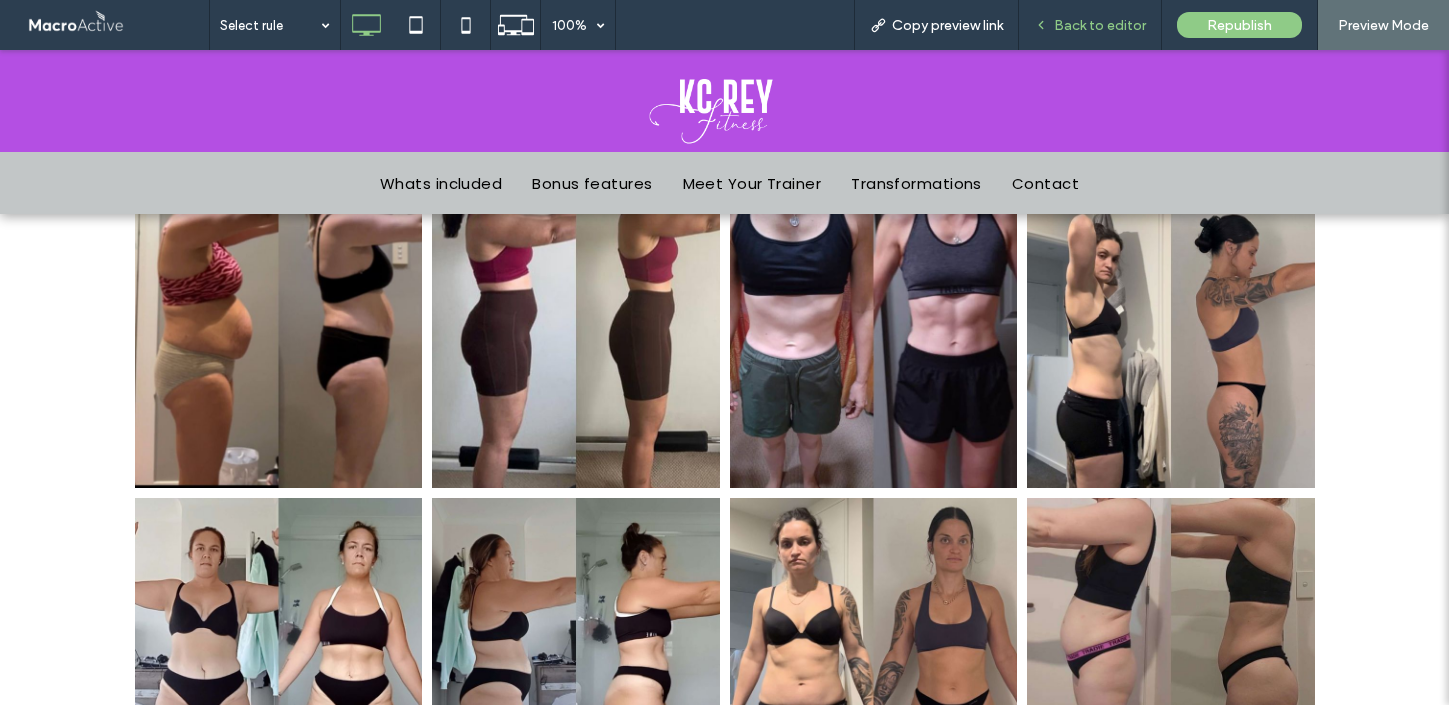 click on "Back to editor" at bounding box center (1100, 25) 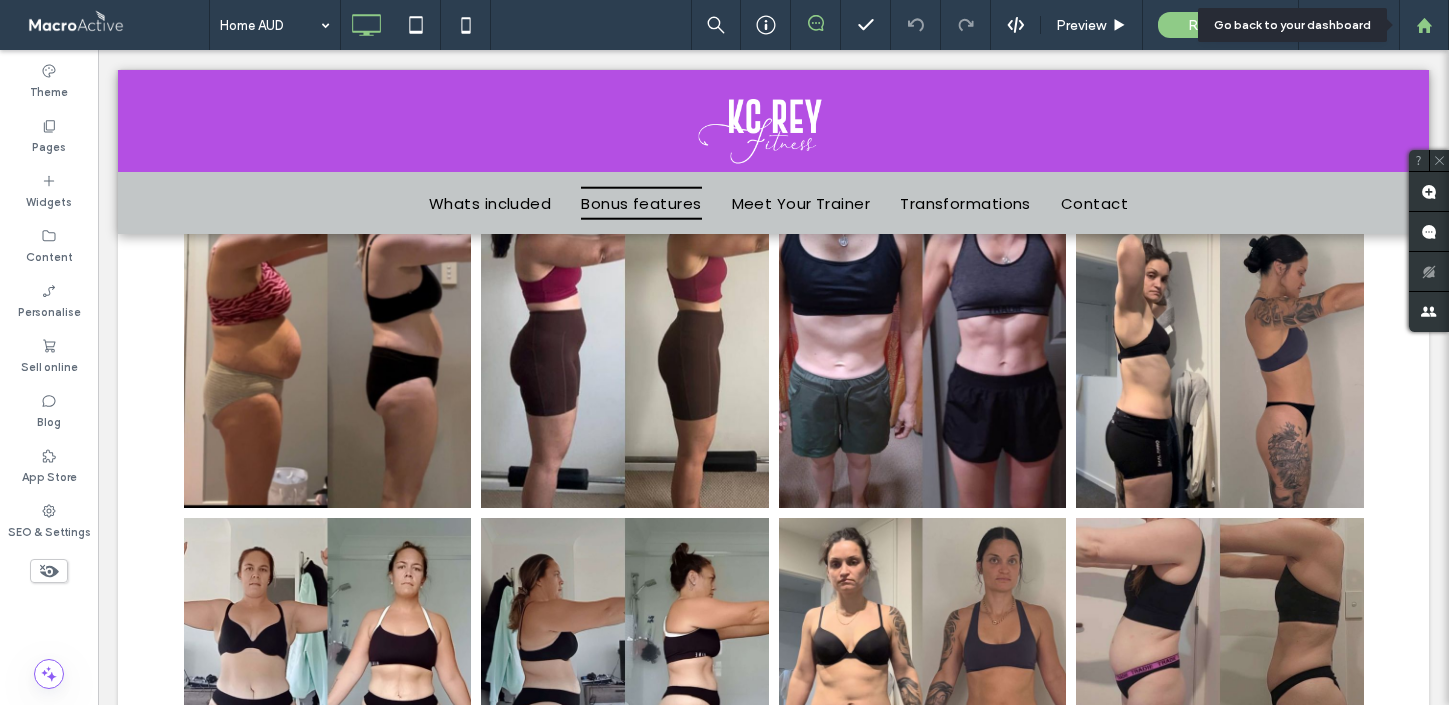 click 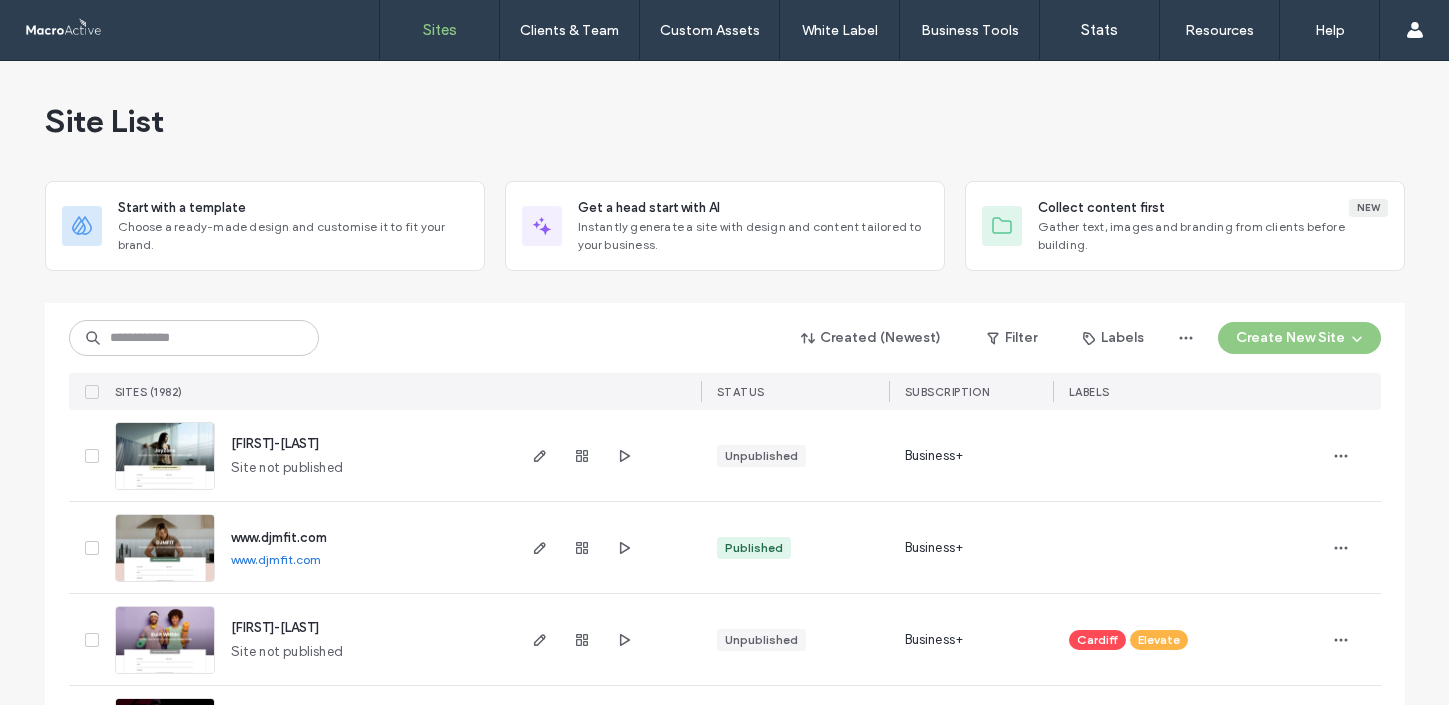 scroll, scrollTop: 0, scrollLeft: 0, axis: both 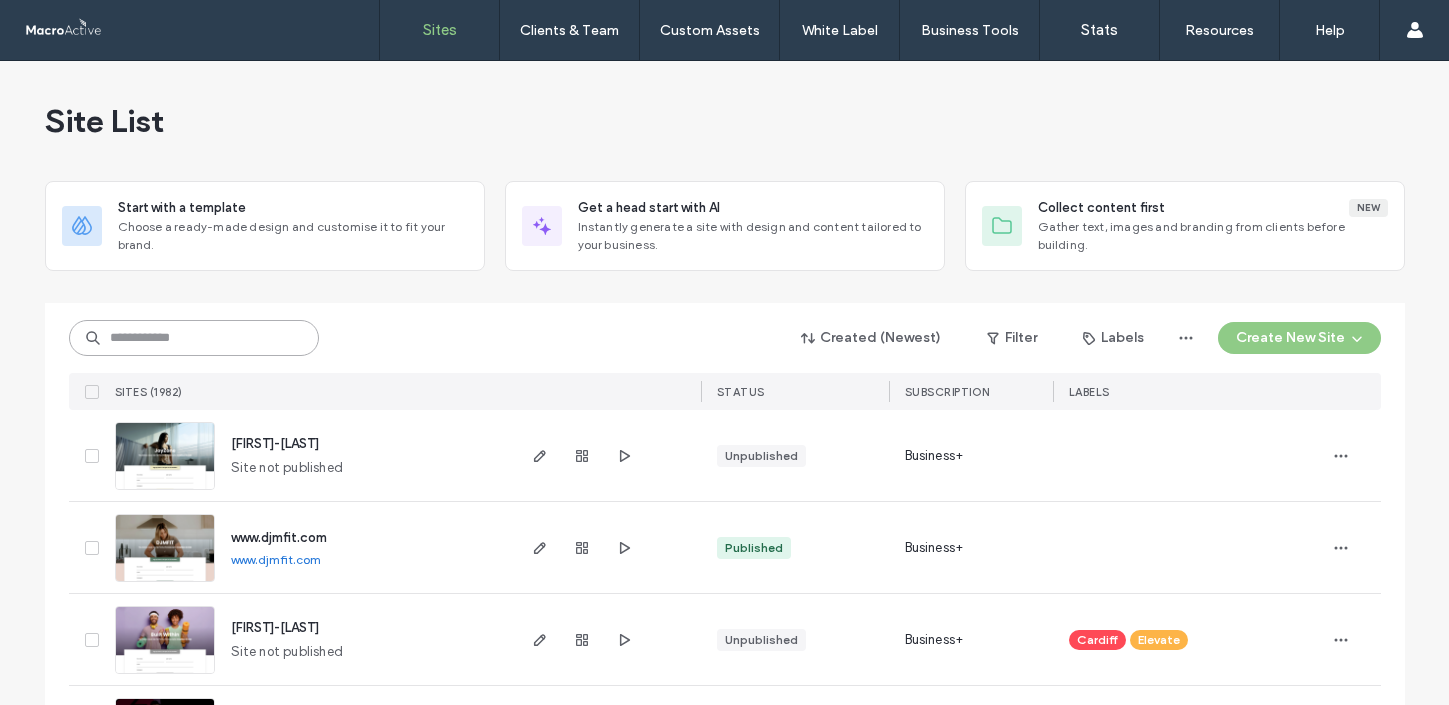 click at bounding box center (194, 338) 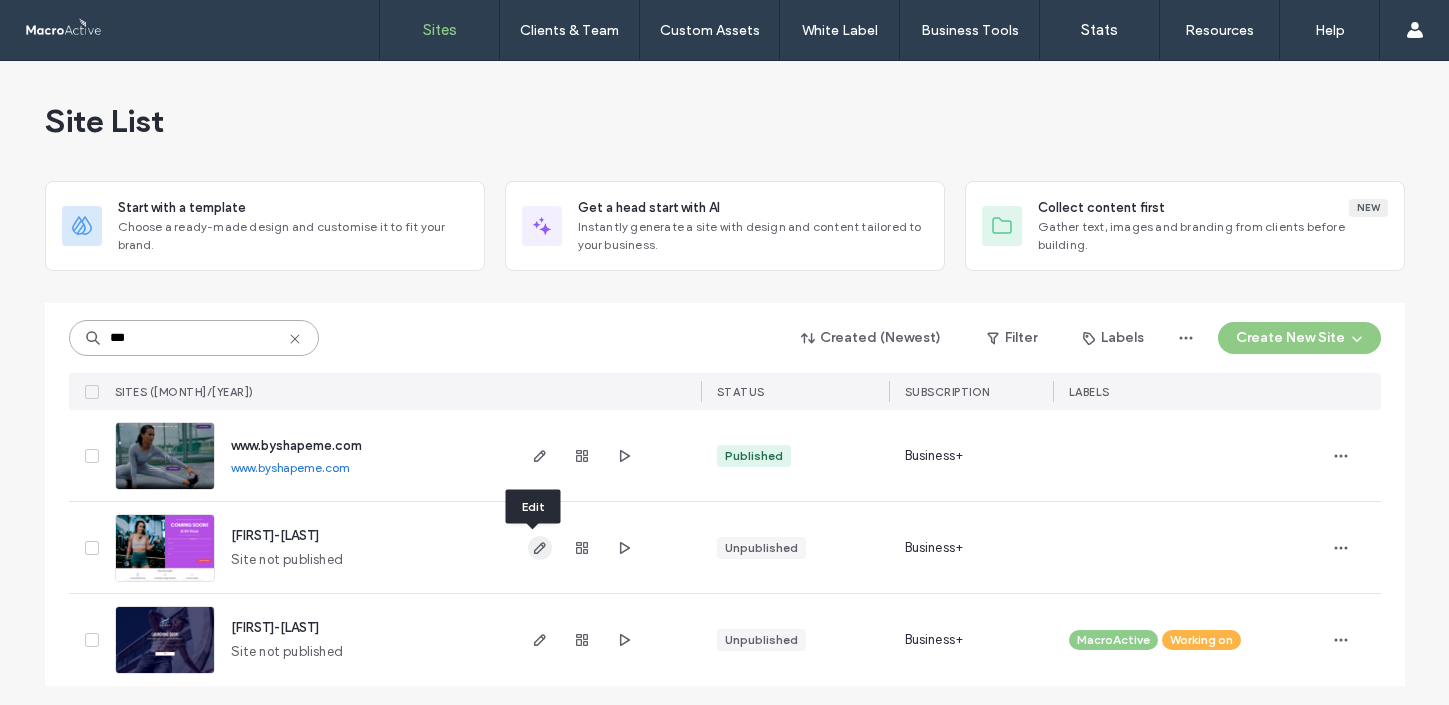 type on "***" 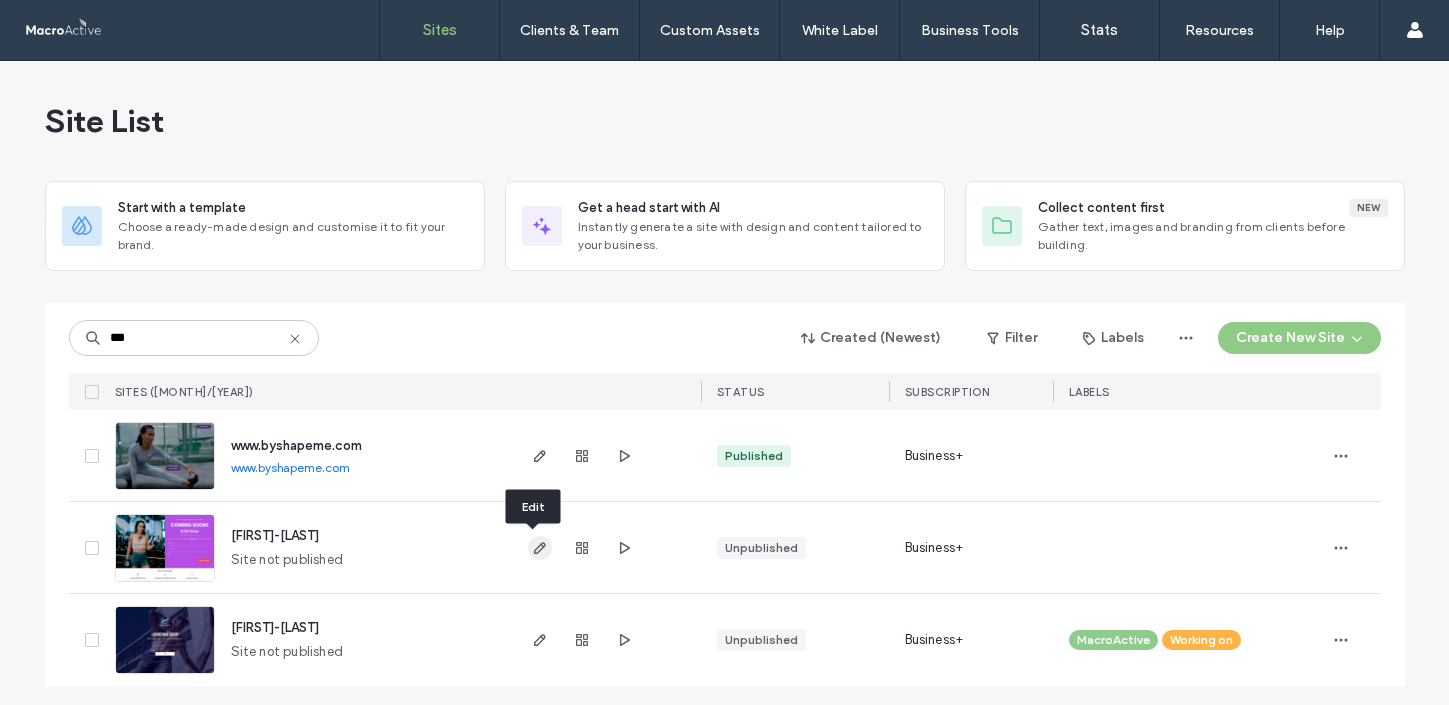 click 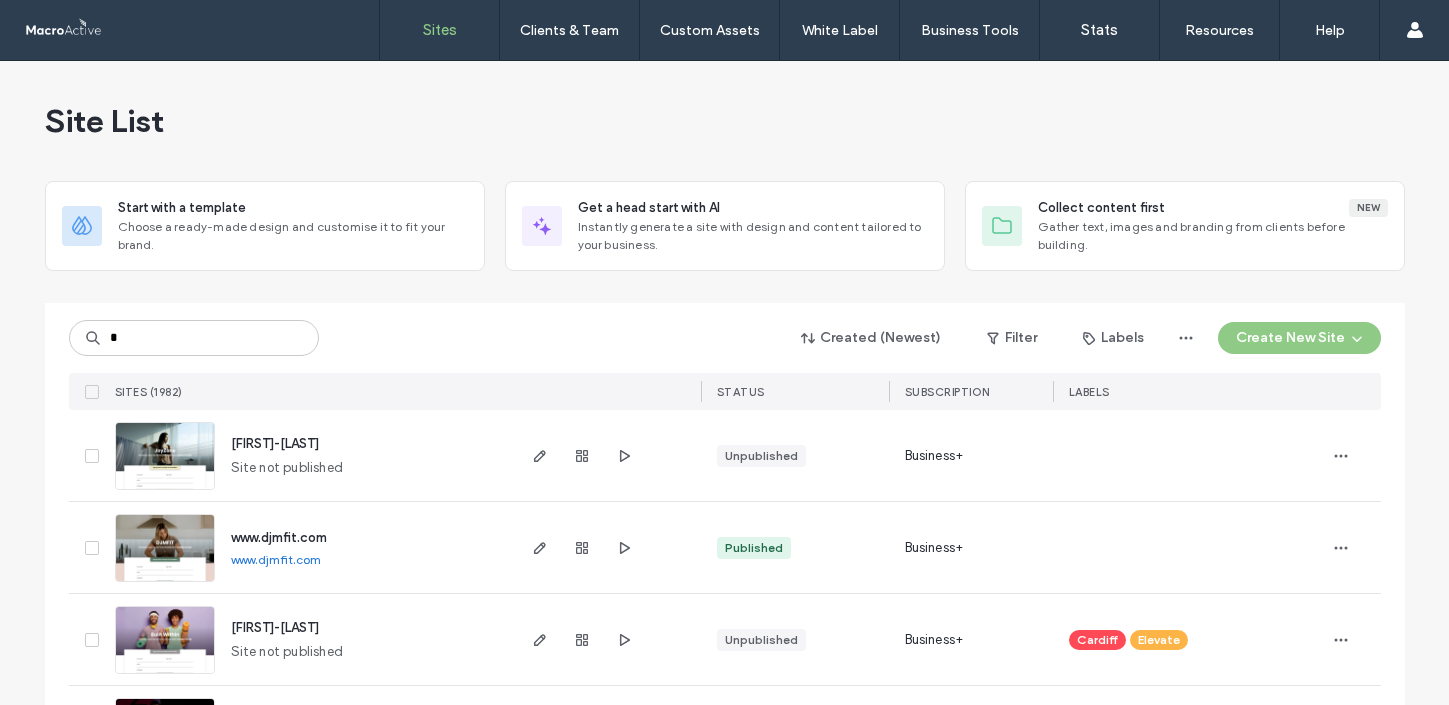 scroll, scrollTop: 0, scrollLeft: 0, axis: both 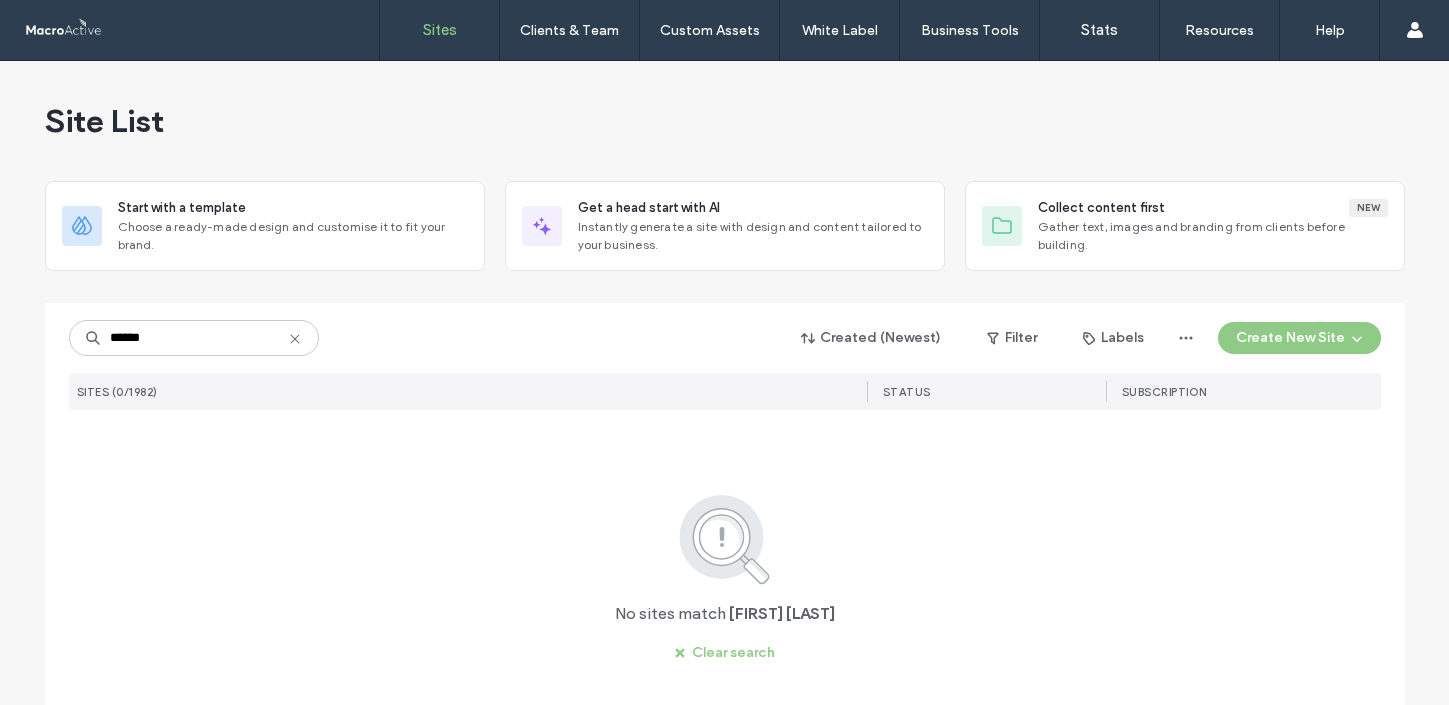 click on "******" at bounding box center [194, 338] 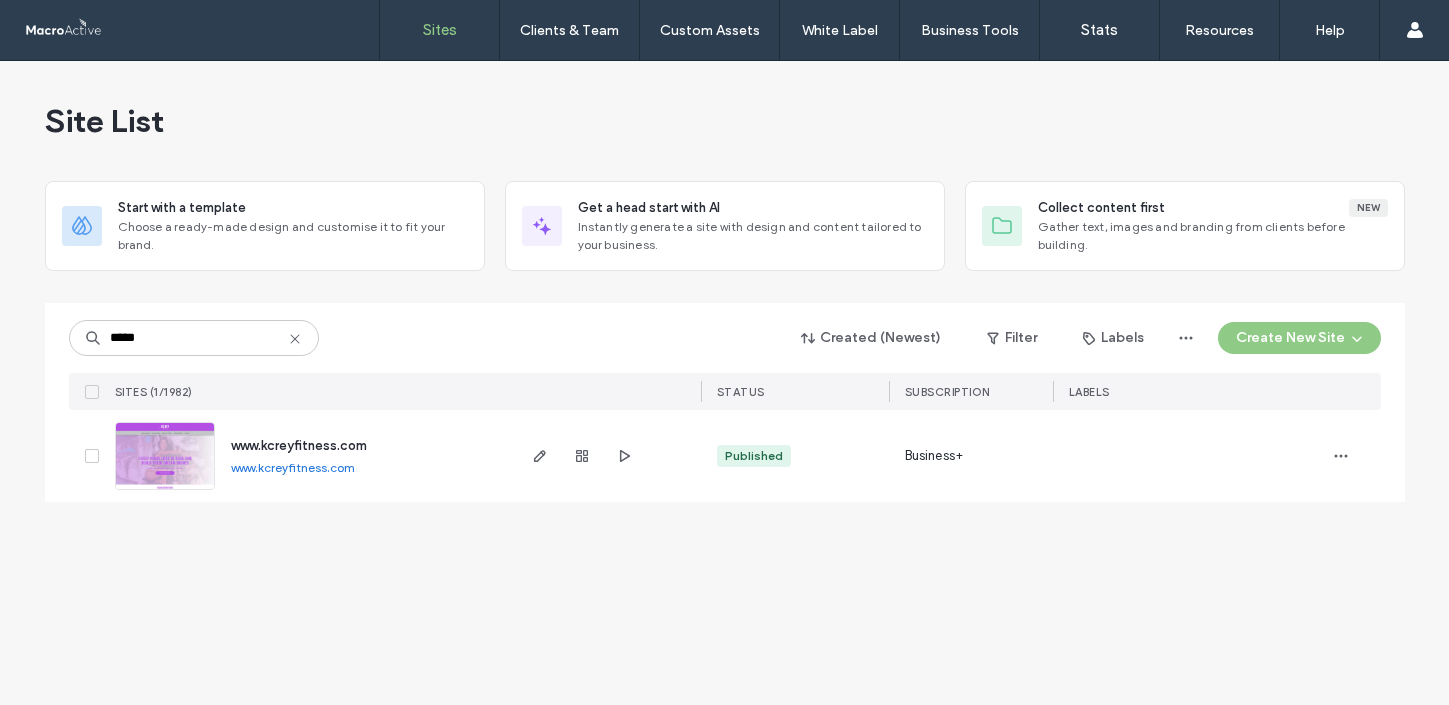 type on "*****" 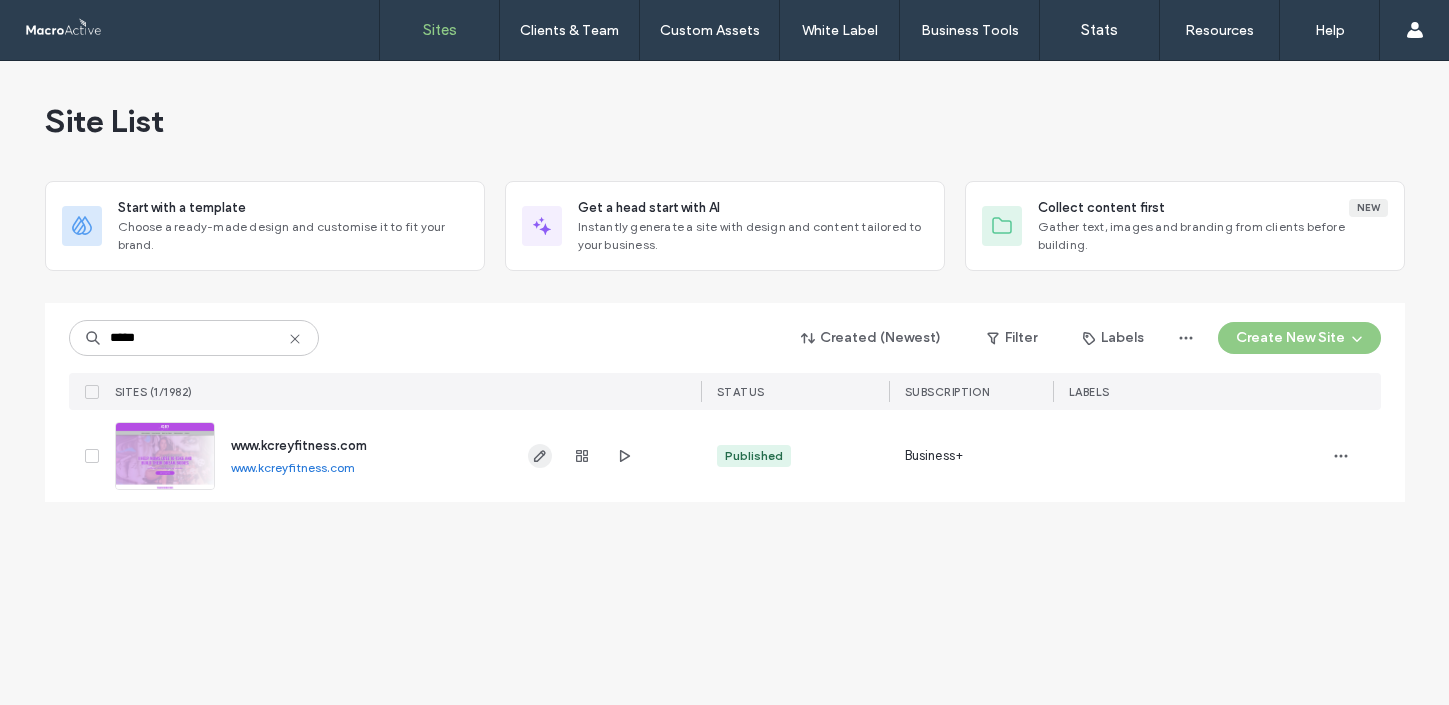 click 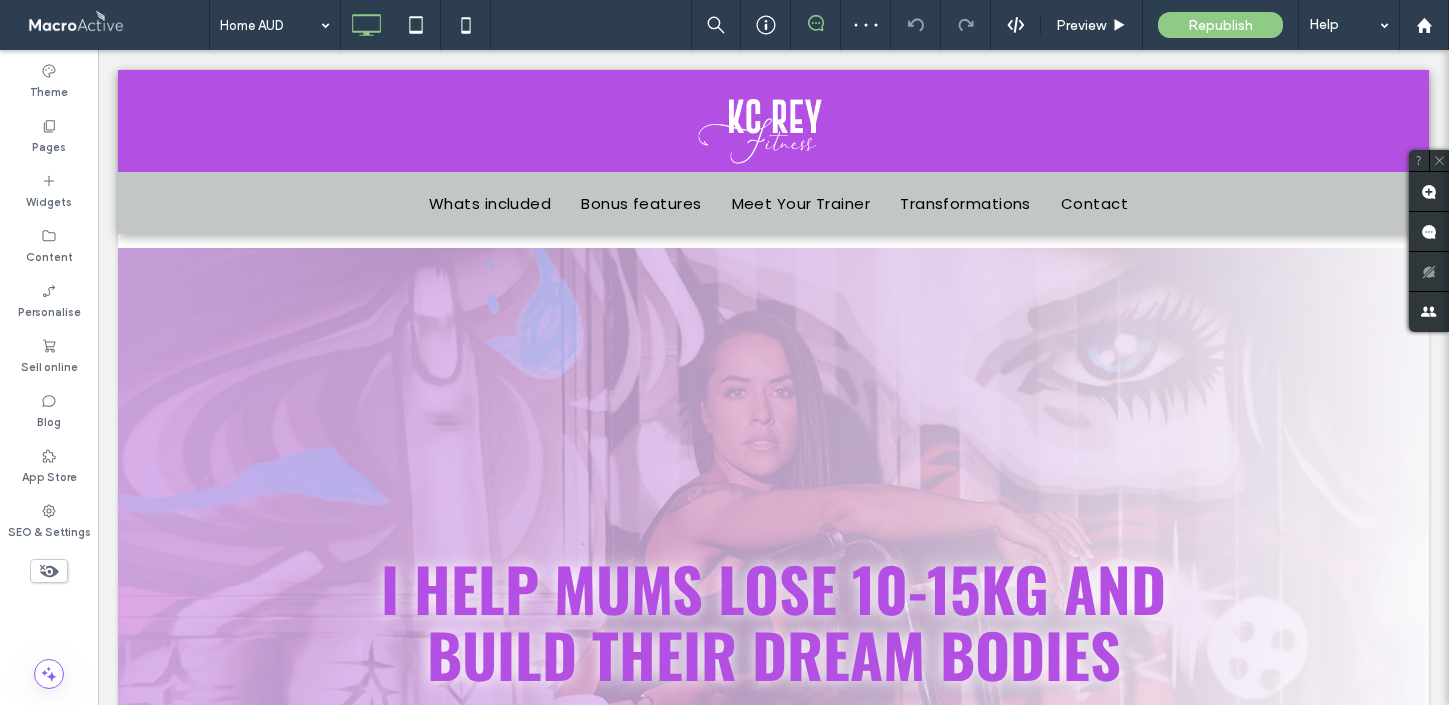 scroll, scrollTop: 497, scrollLeft: 0, axis: vertical 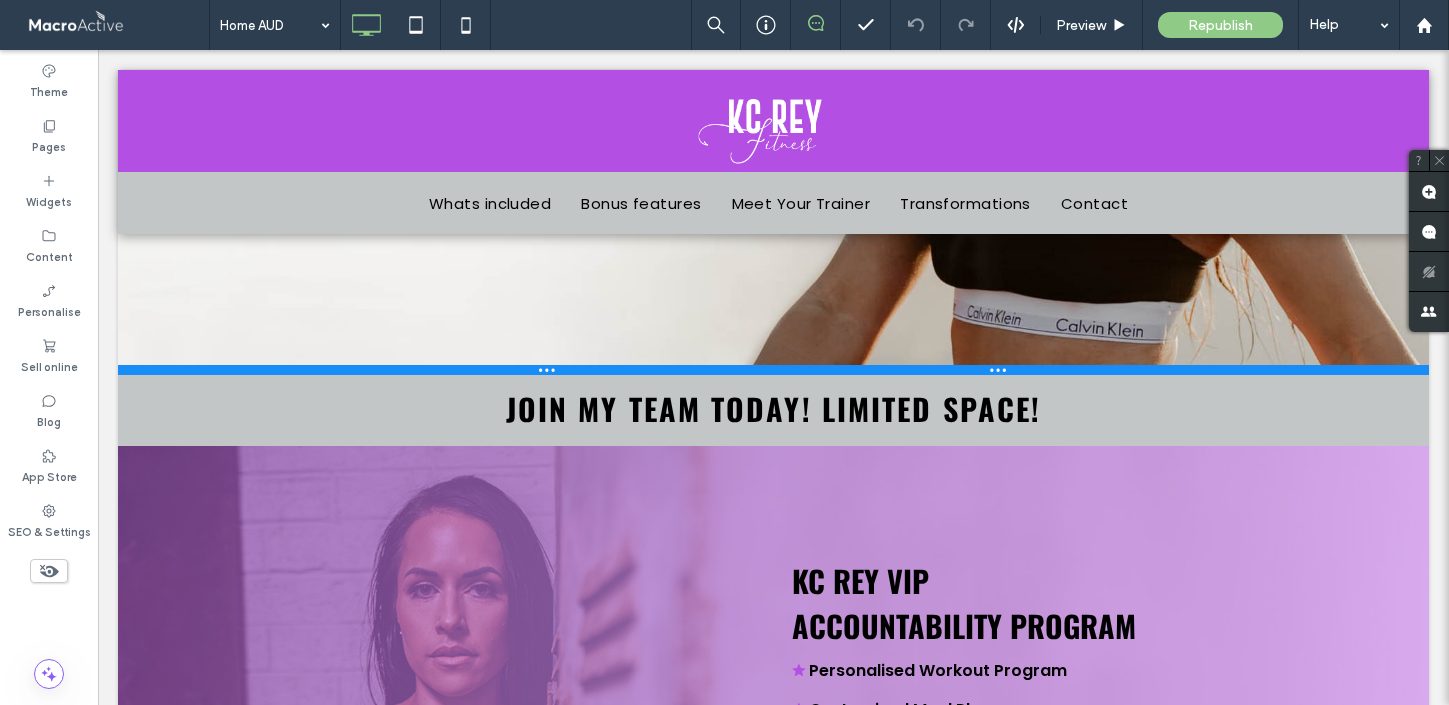 drag, startPoint x: 678, startPoint y: 367, endPoint x: 678, endPoint y: 347, distance: 20 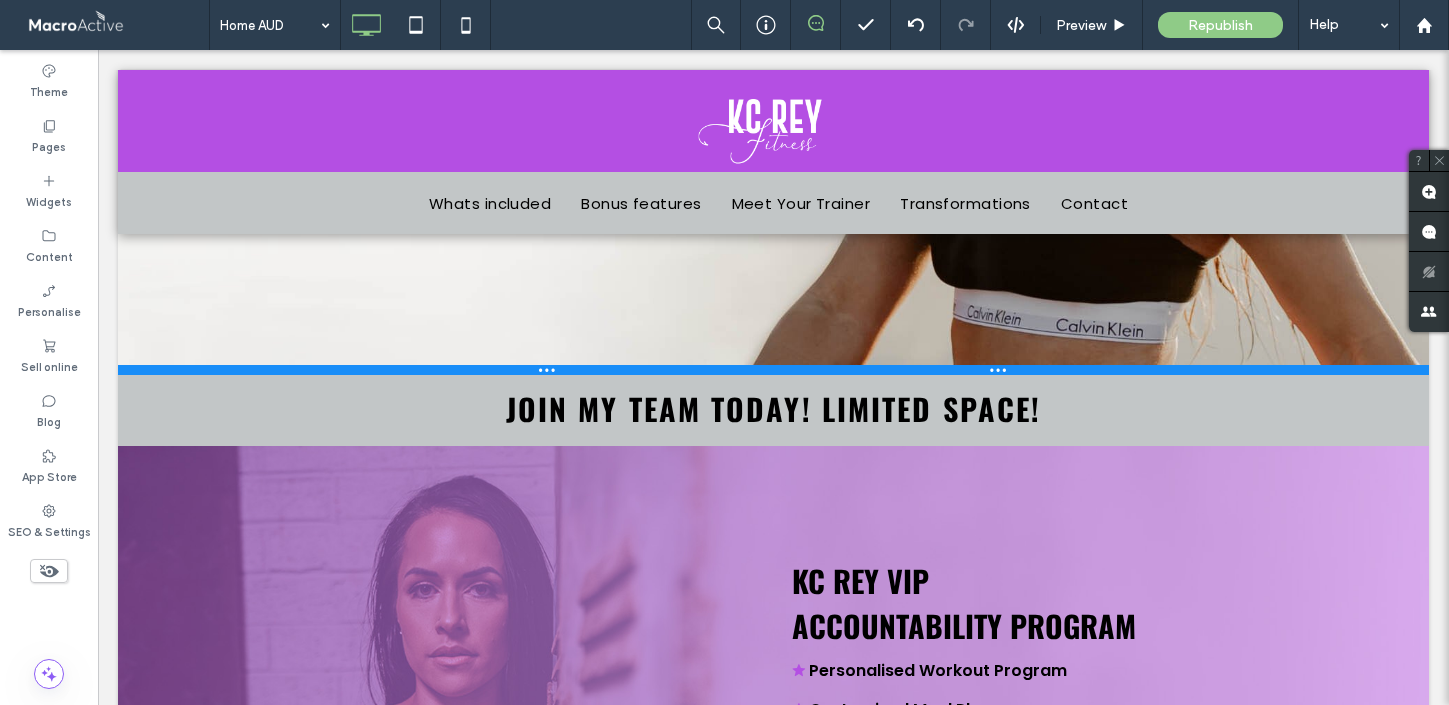 drag, startPoint x: 494, startPoint y: 360, endPoint x: 500, endPoint y: 324, distance: 36.496574 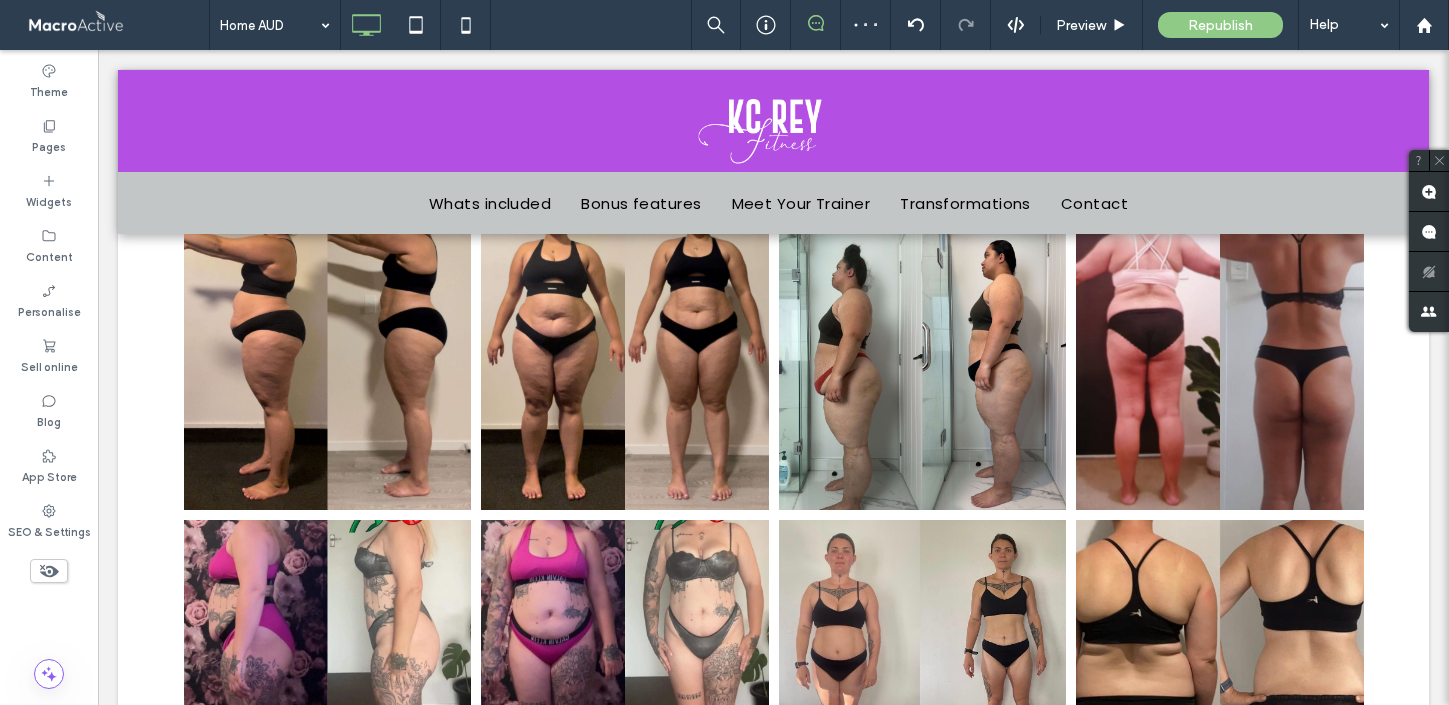 scroll, scrollTop: 1559, scrollLeft: 0, axis: vertical 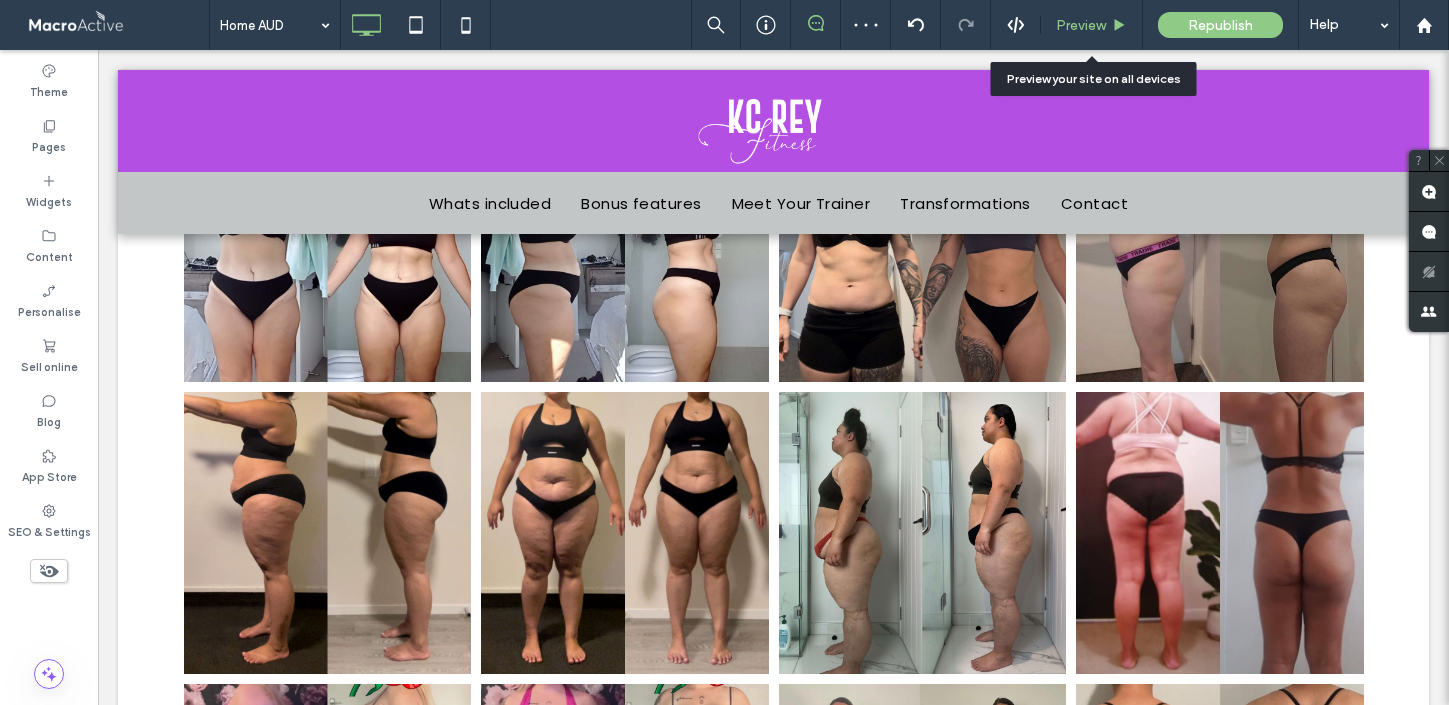 click on "Preview" at bounding box center (1081, 25) 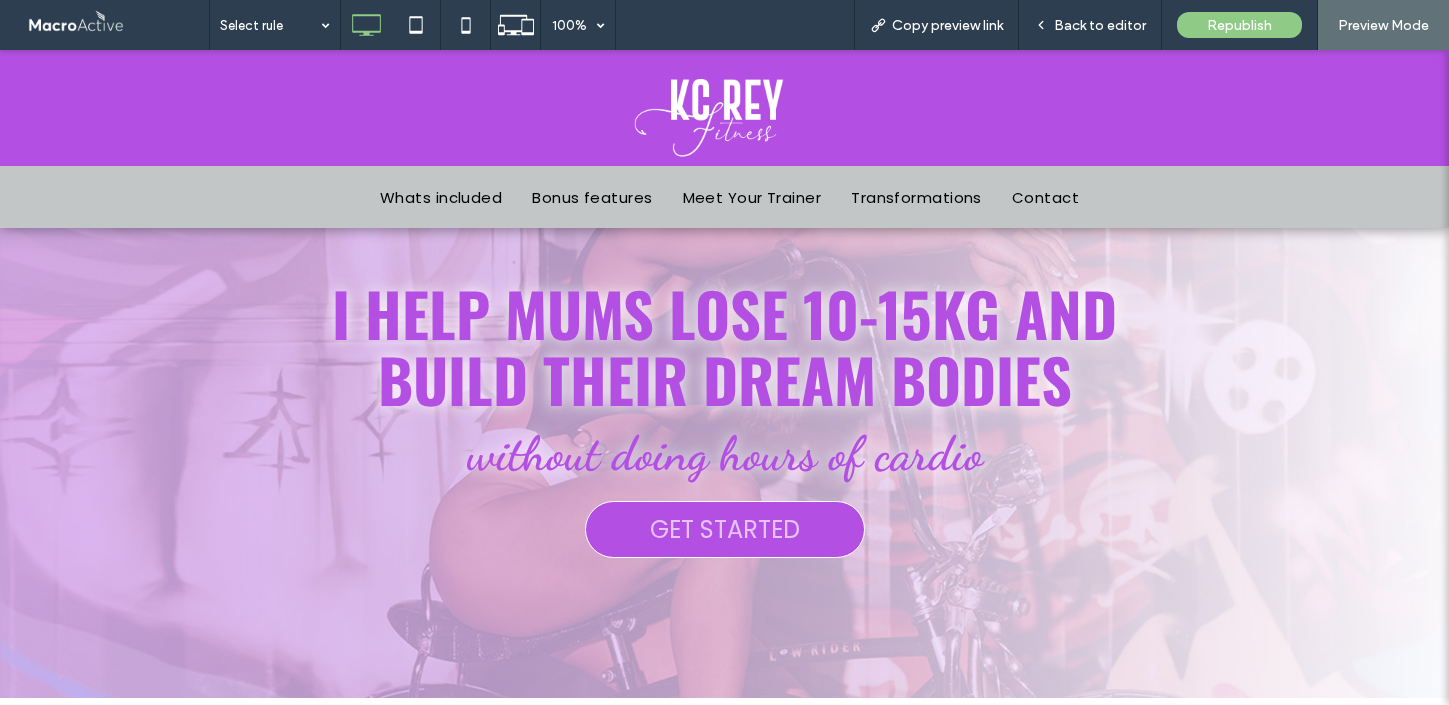 scroll, scrollTop: 133, scrollLeft: 0, axis: vertical 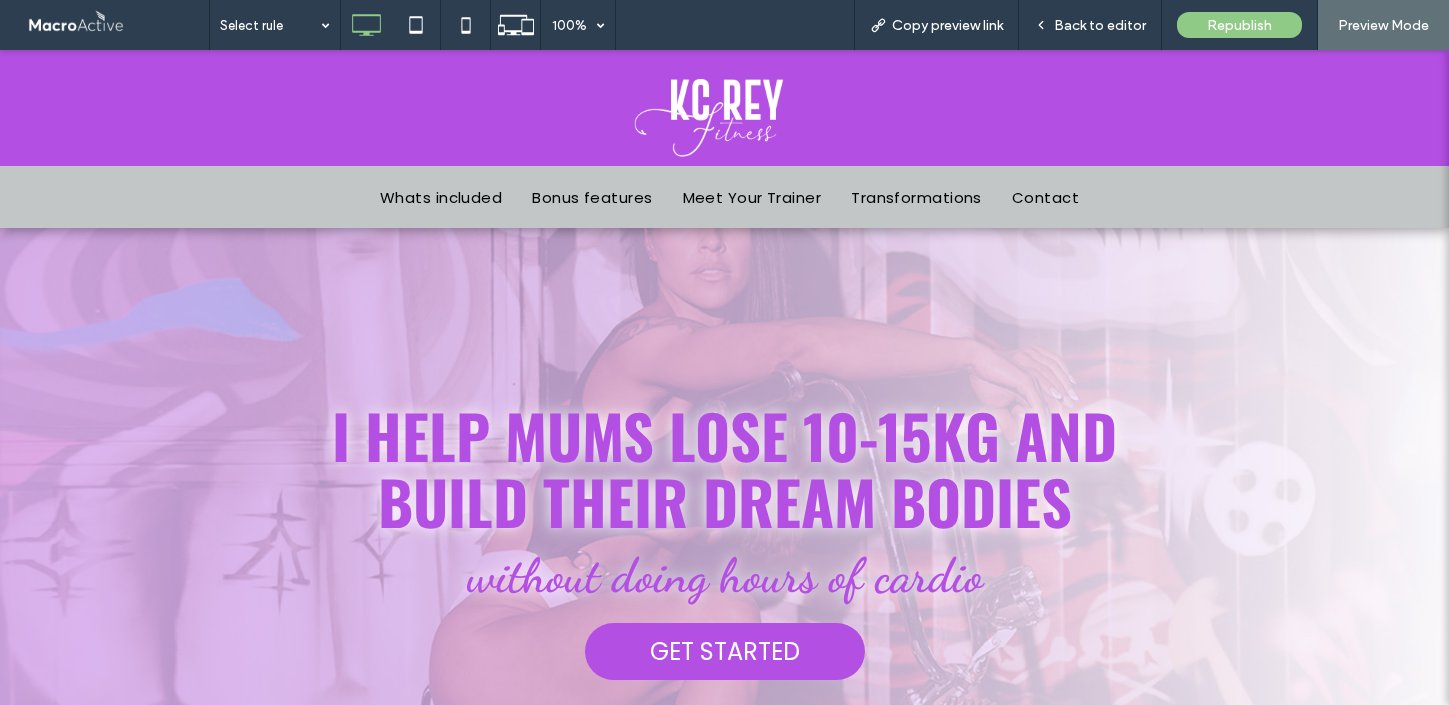 click on "GET STARTED" at bounding box center [725, 651] 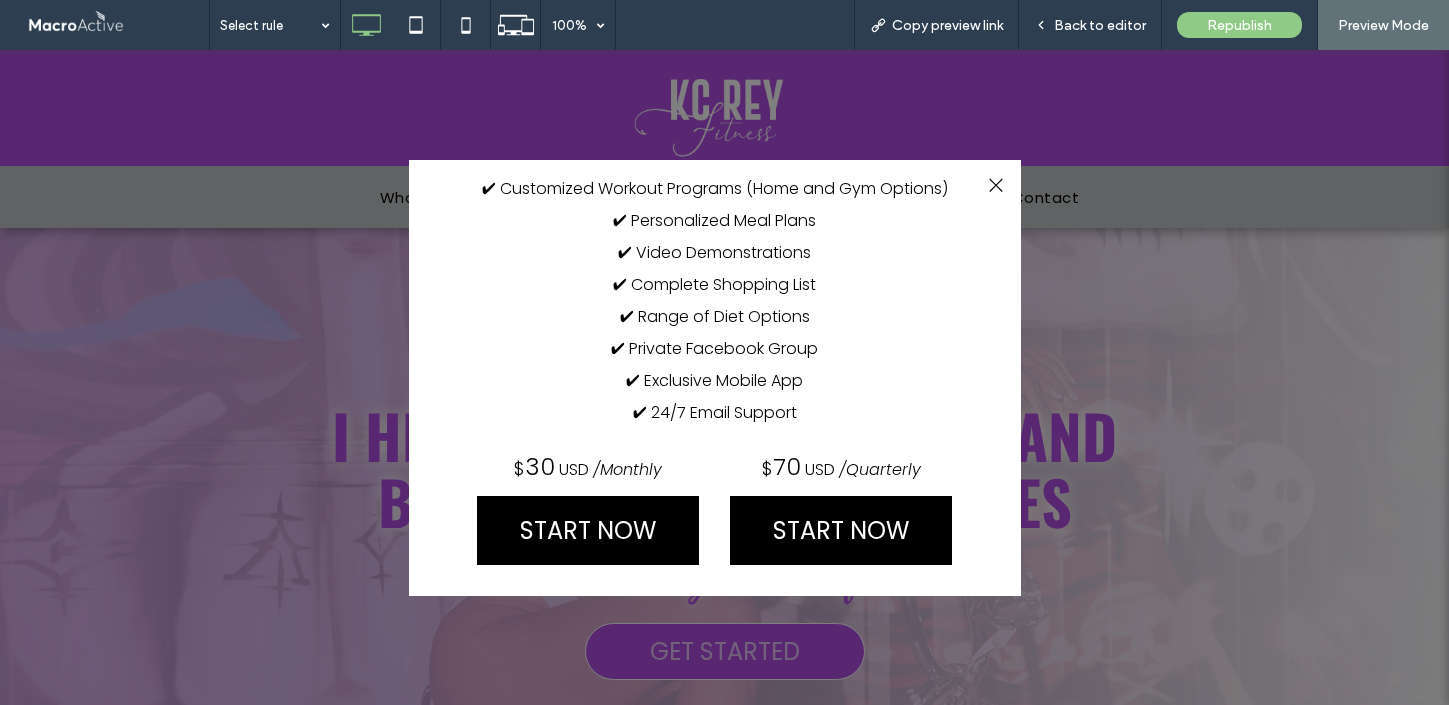 scroll, scrollTop: 126, scrollLeft: 0, axis: vertical 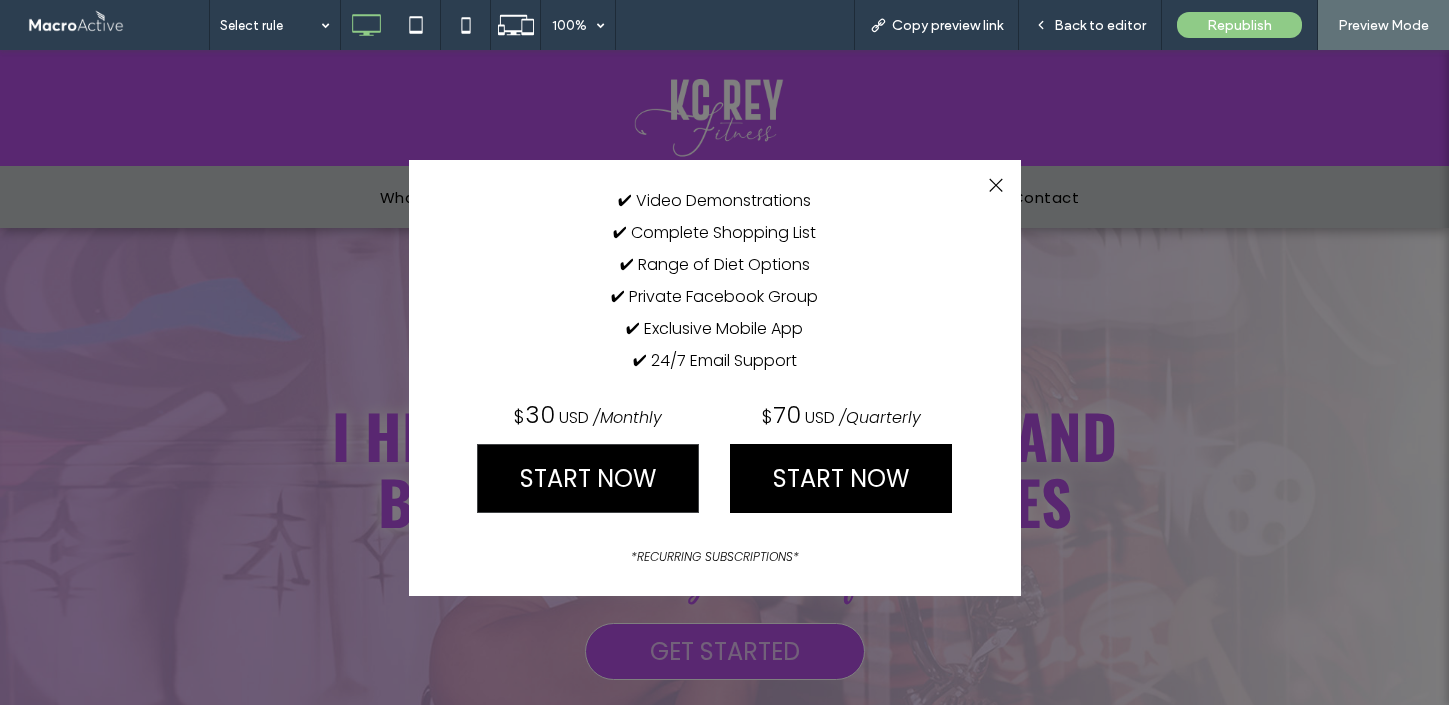 click on "START NOW" at bounding box center (588, 478) 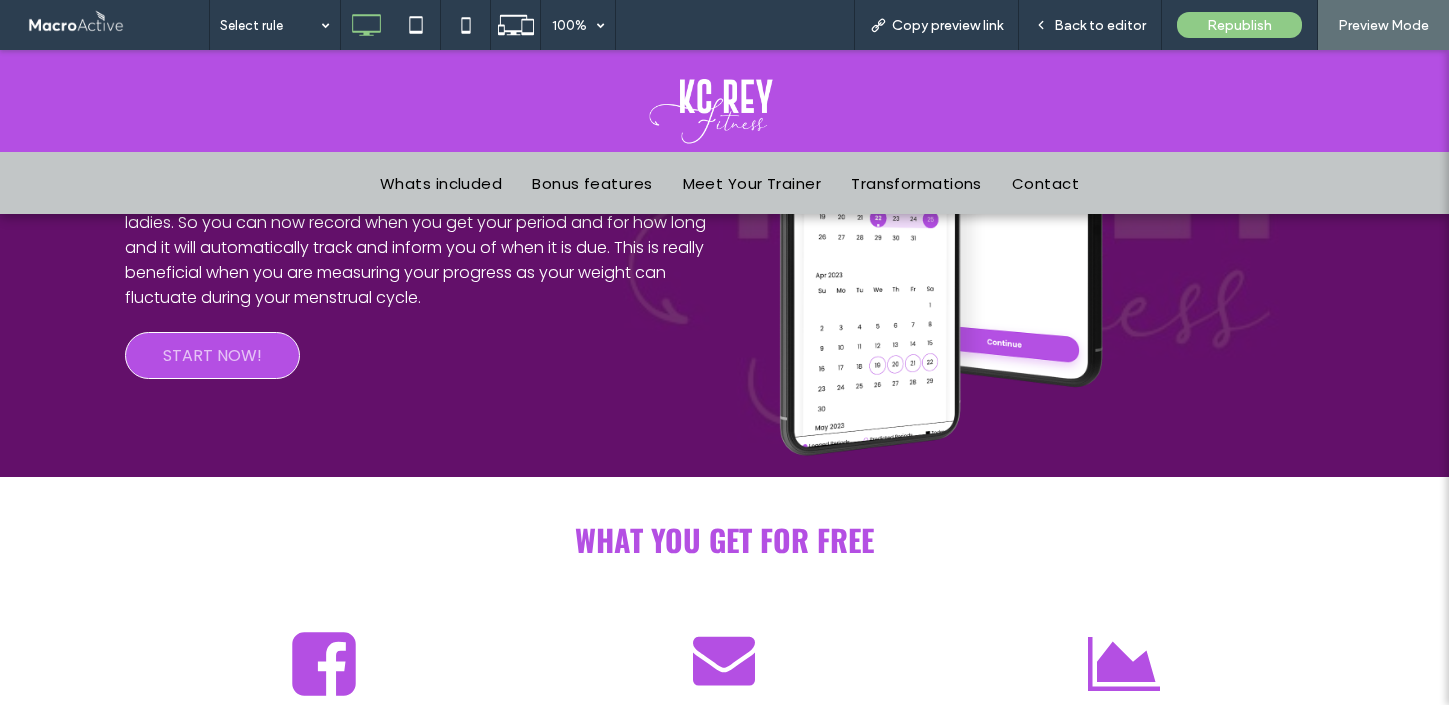 scroll, scrollTop: 4948, scrollLeft: 0, axis: vertical 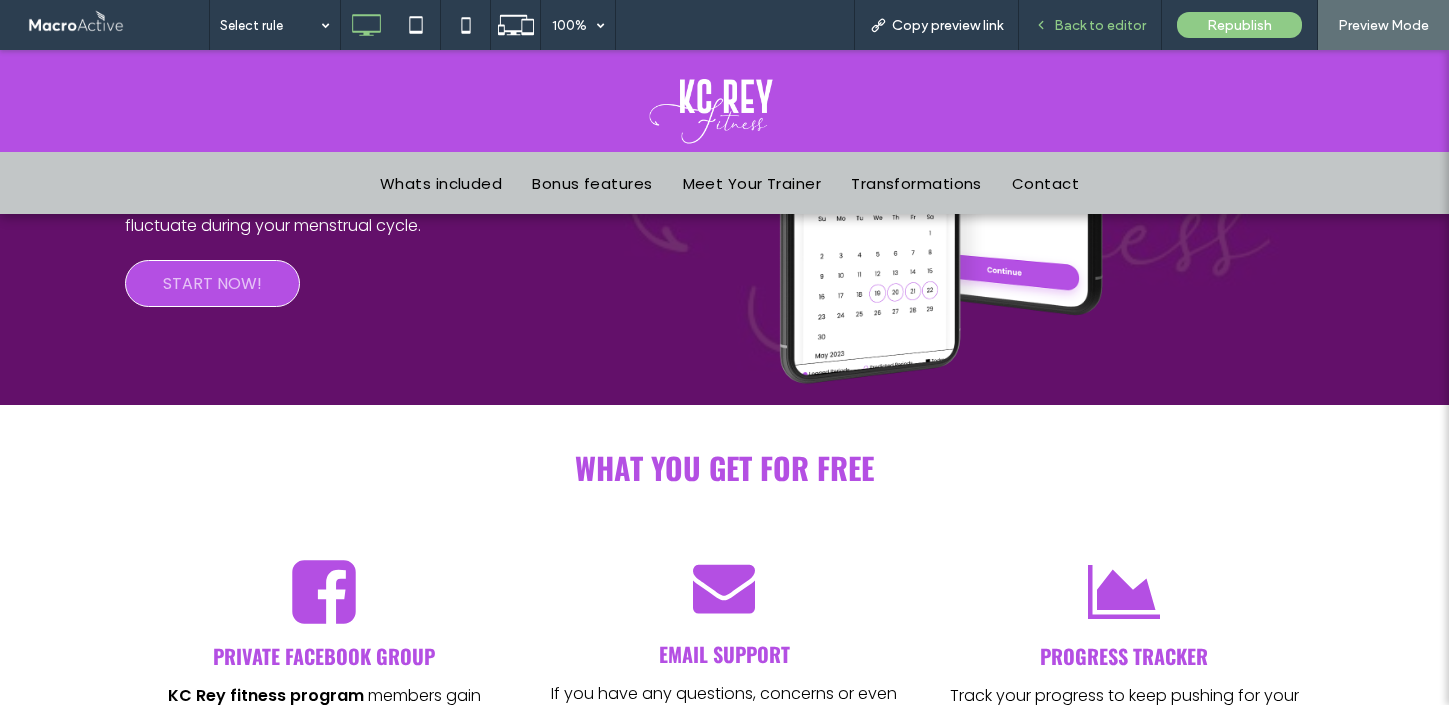 click on "Back to editor" at bounding box center [1100, 25] 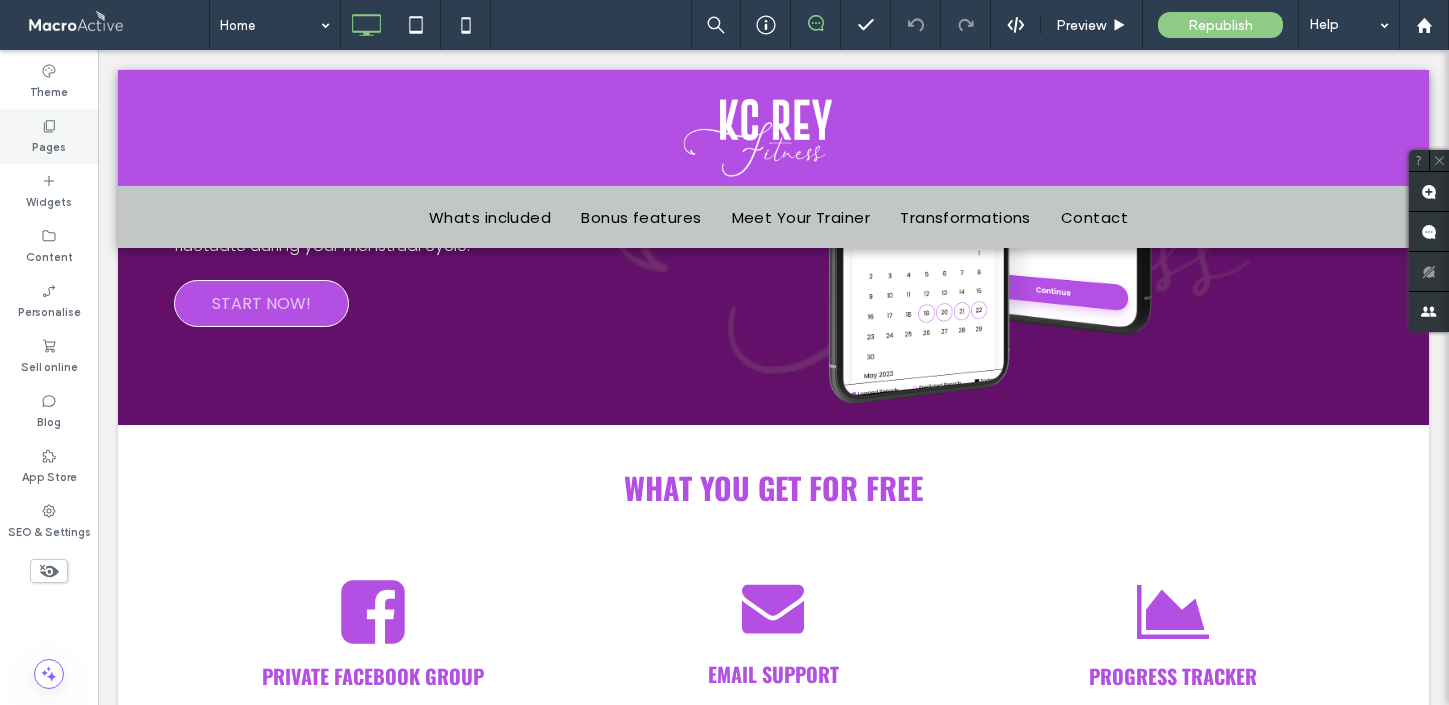 click on "Pages" at bounding box center [49, 145] 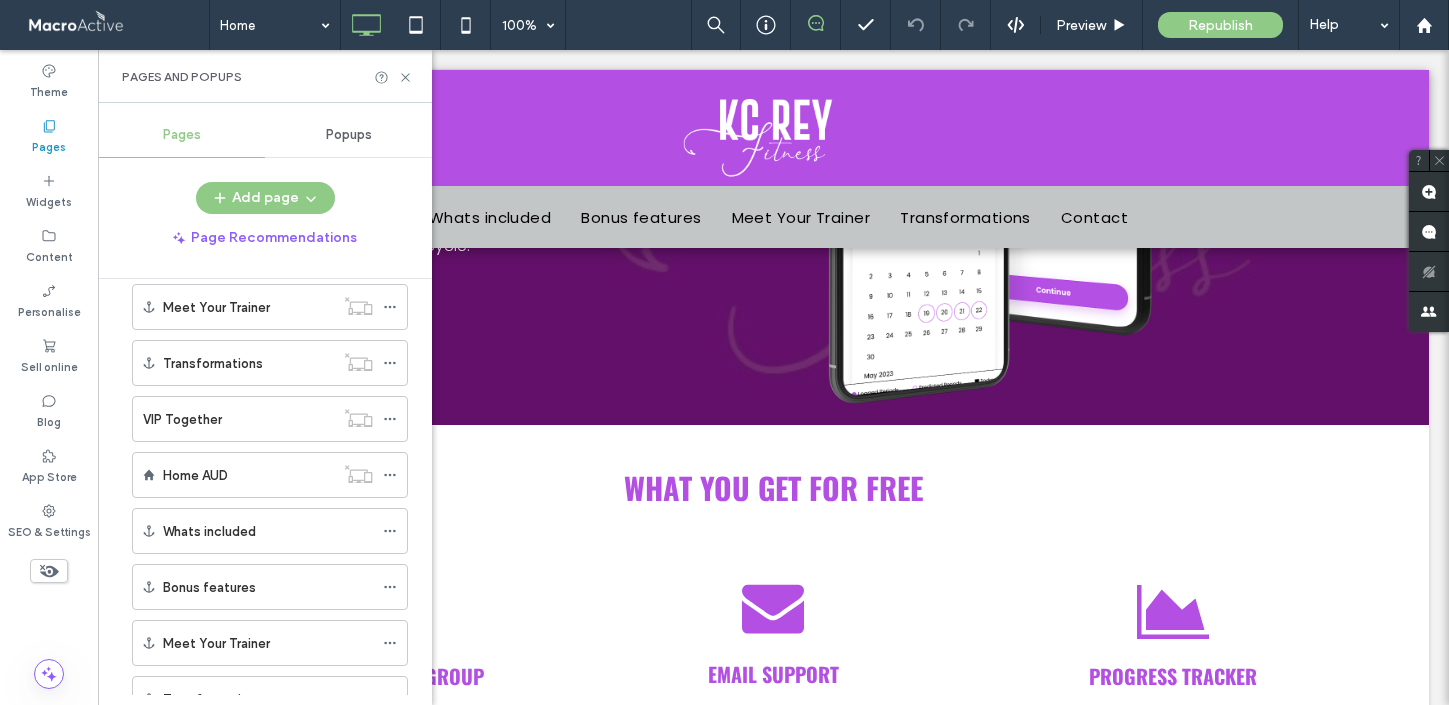 scroll, scrollTop: 471, scrollLeft: 0, axis: vertical 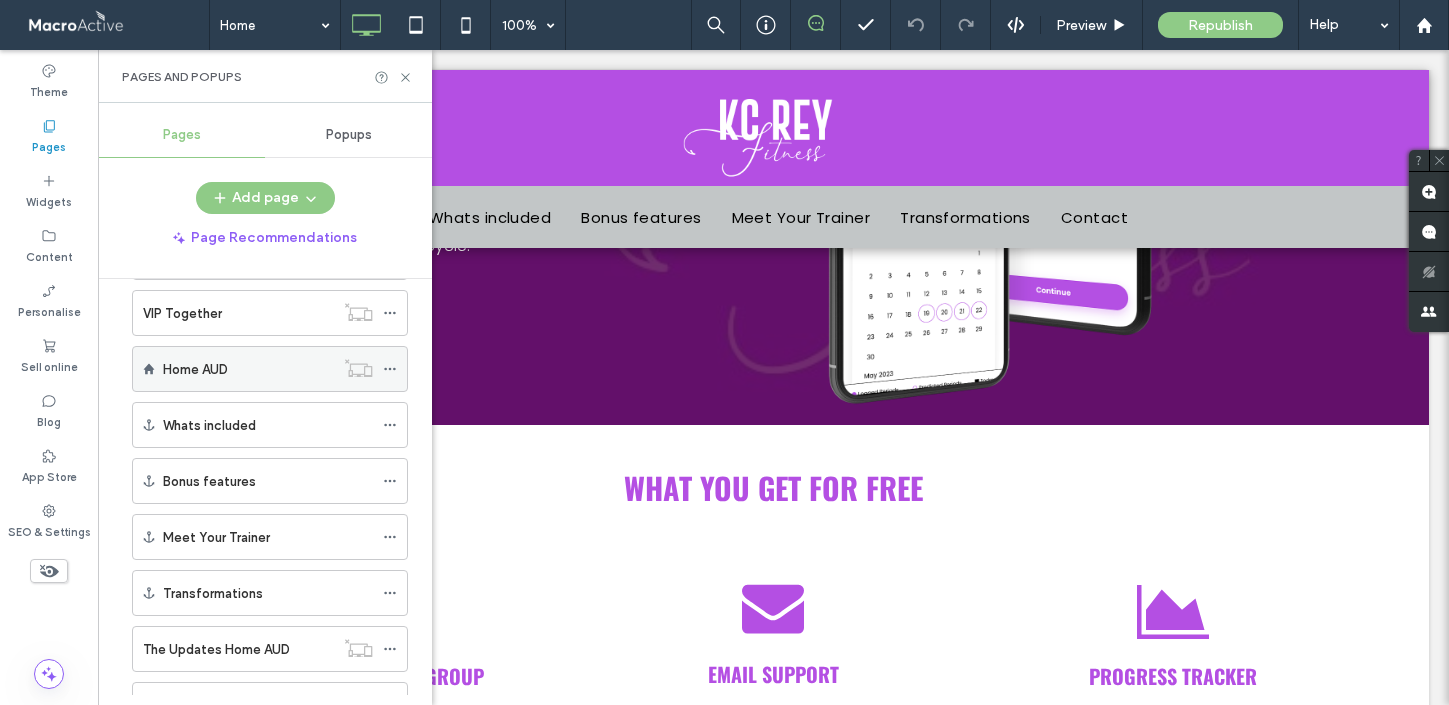 click on "Home AUD" at bounding box center [248, 369] 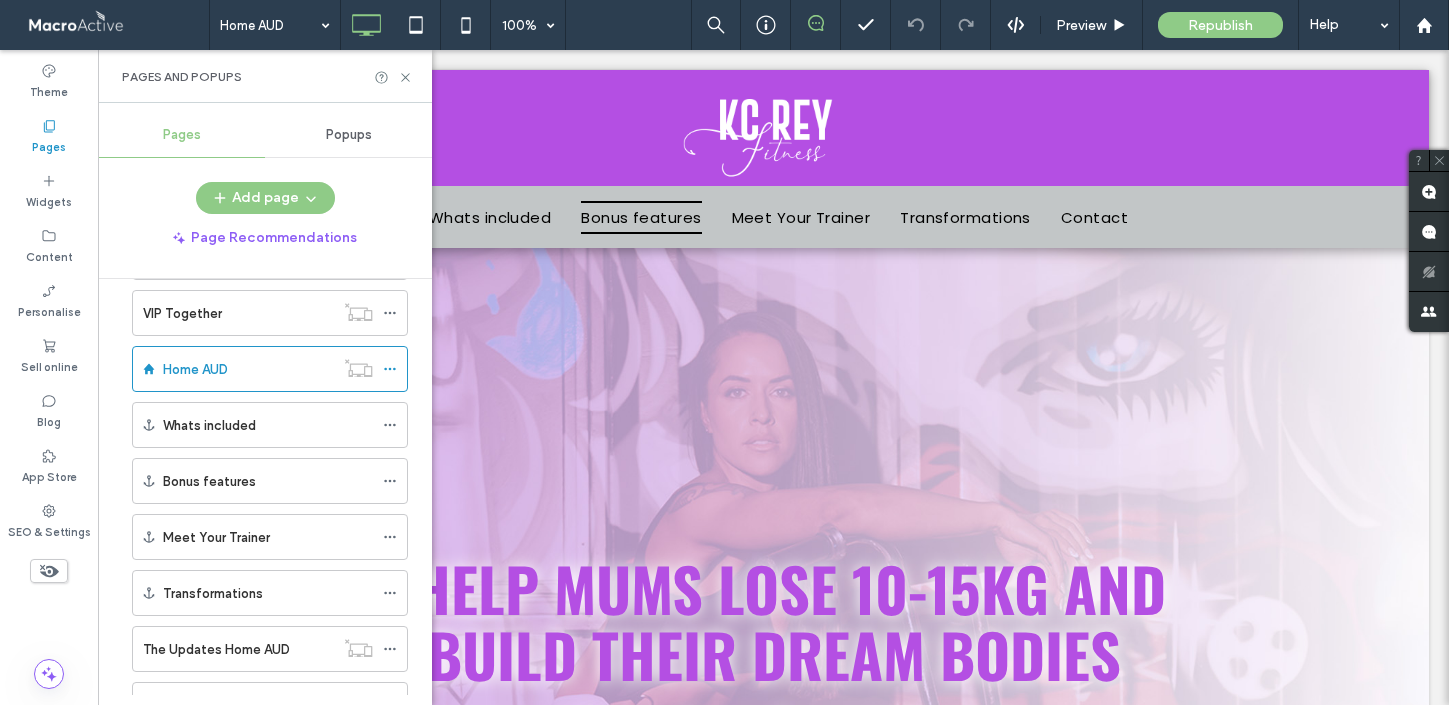 scroll, scrollTop: 0, scrollLeft: 0, axis: both 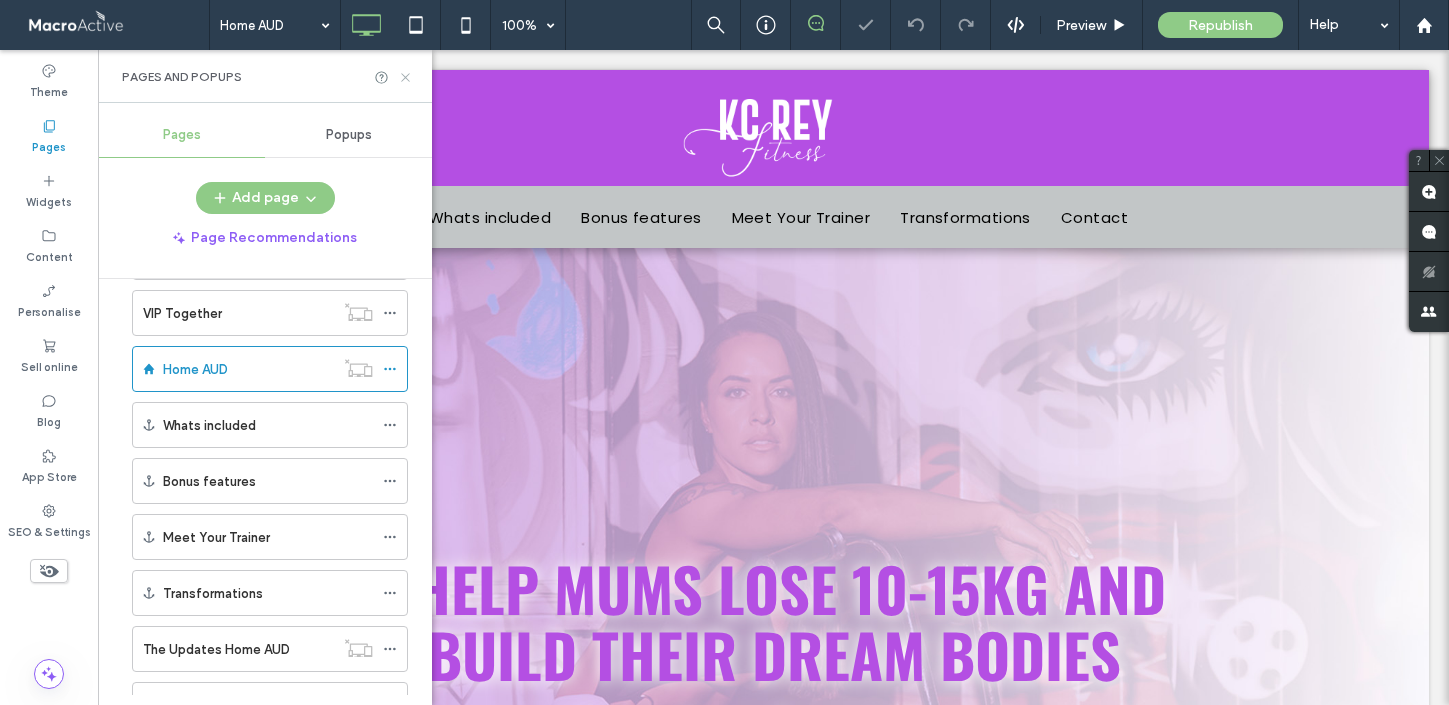 click 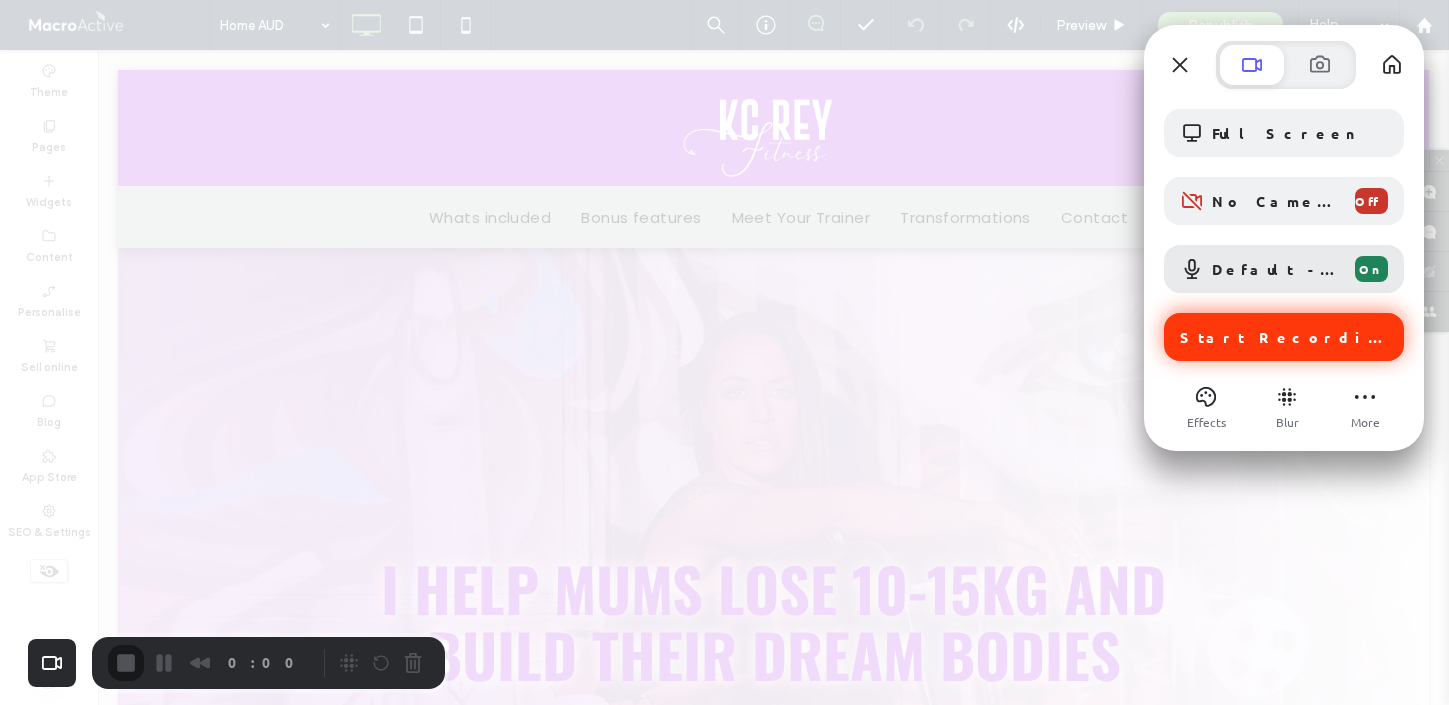 click on "Start Recording" at bounding box center [1284, 337] 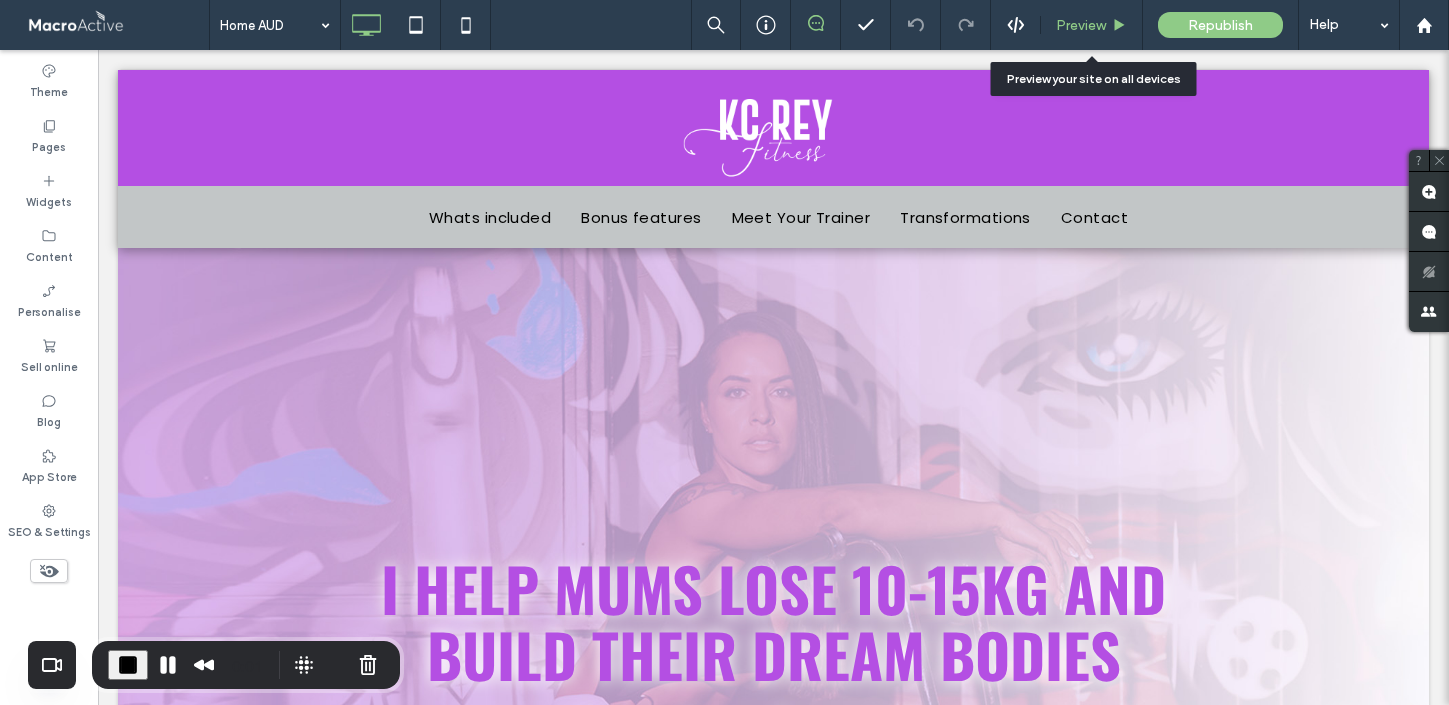 click on "Preview" at bounding box center [1081, 25] 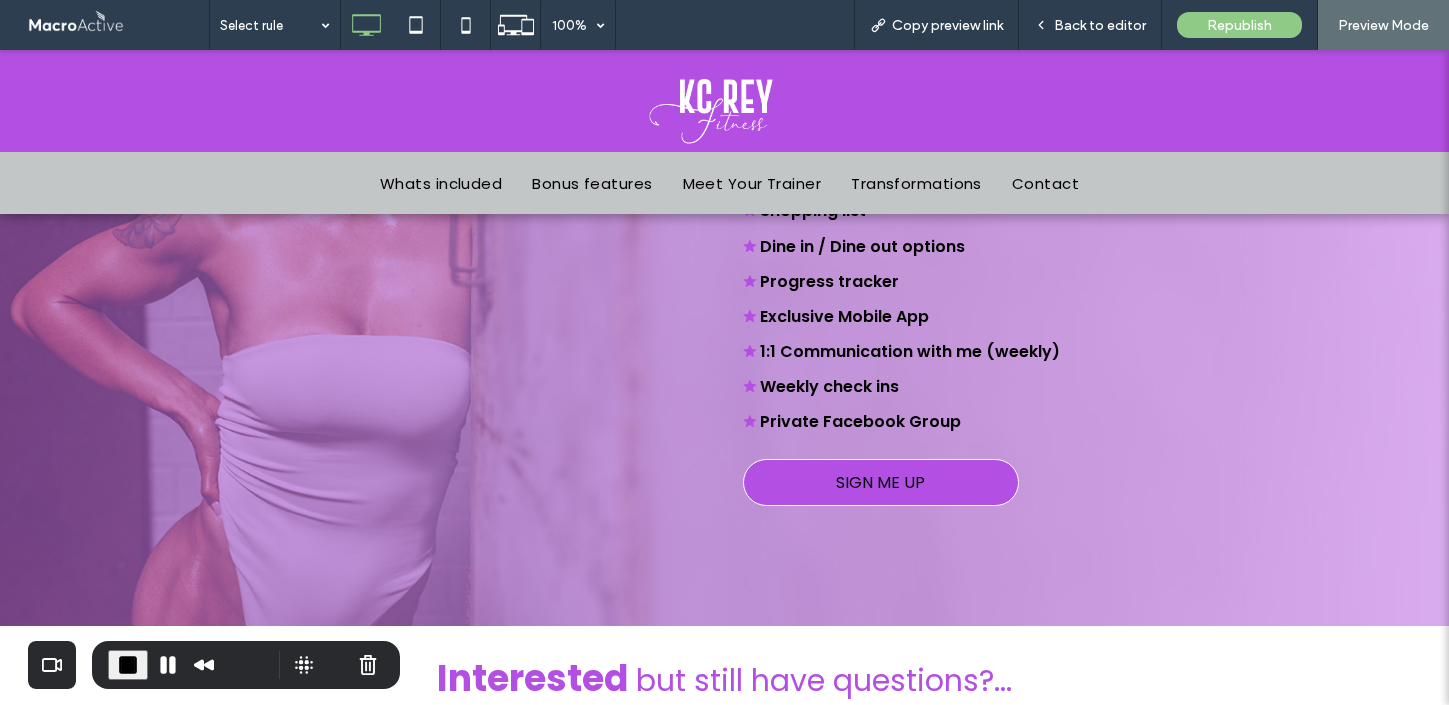 scroll, scrollTop: 4341, scrollLeft: 0, axis: vertical 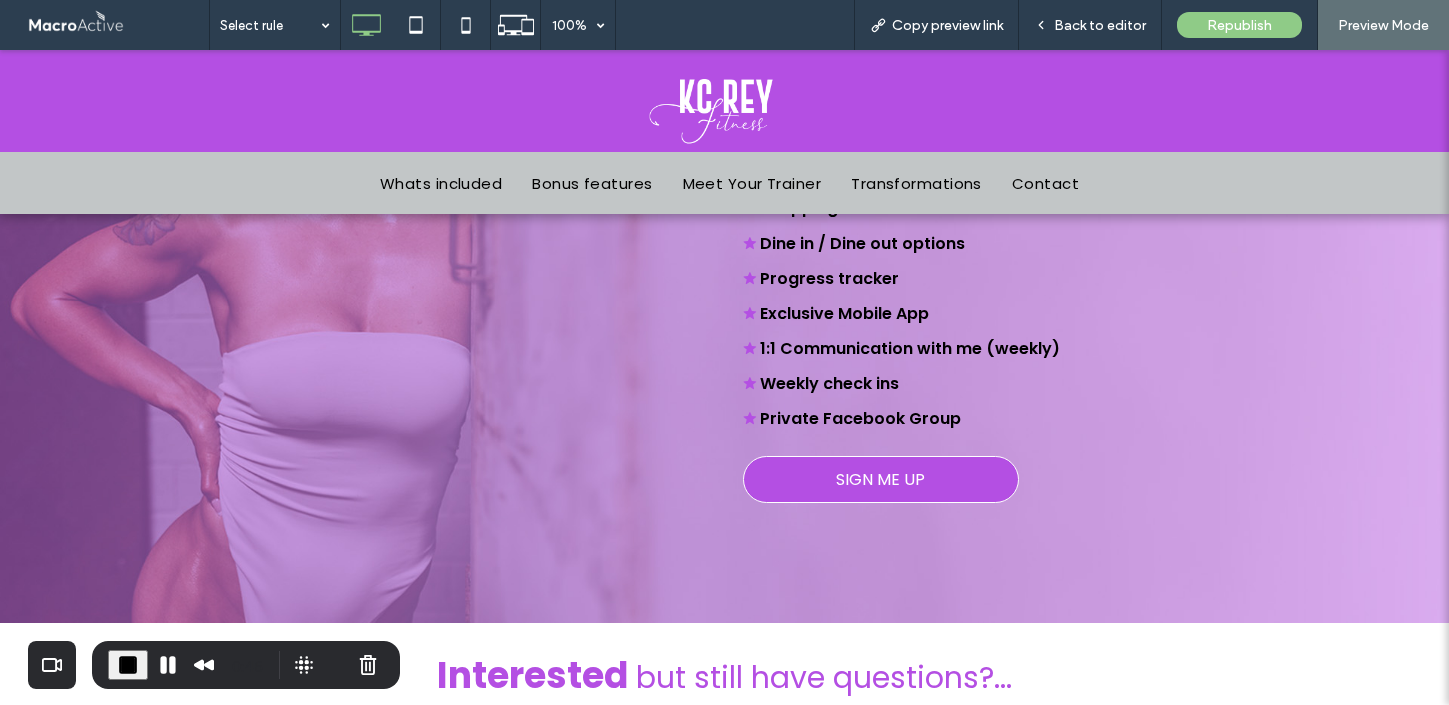 click on "SIGN ME UP" at bounding box center (880, 479) 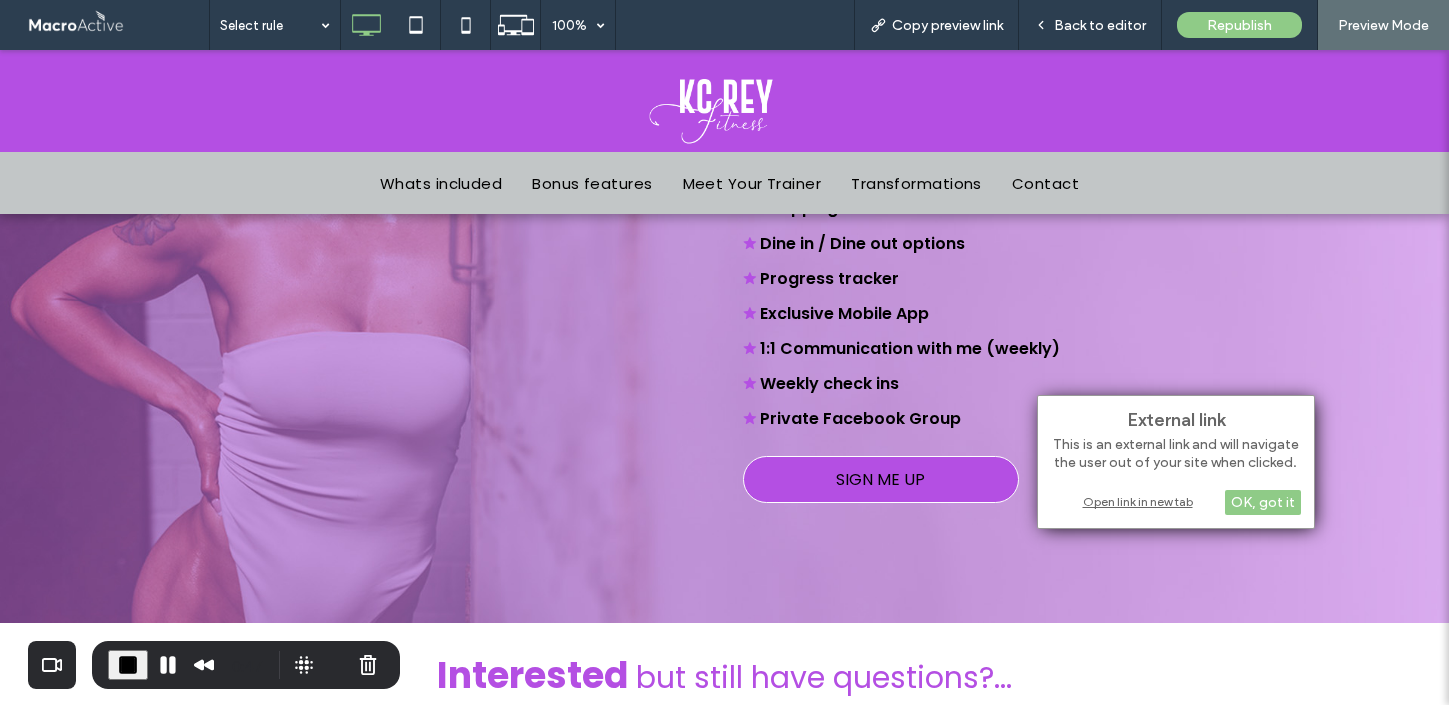 click on "Open link in new tab" at bounding box center [1176, 501] 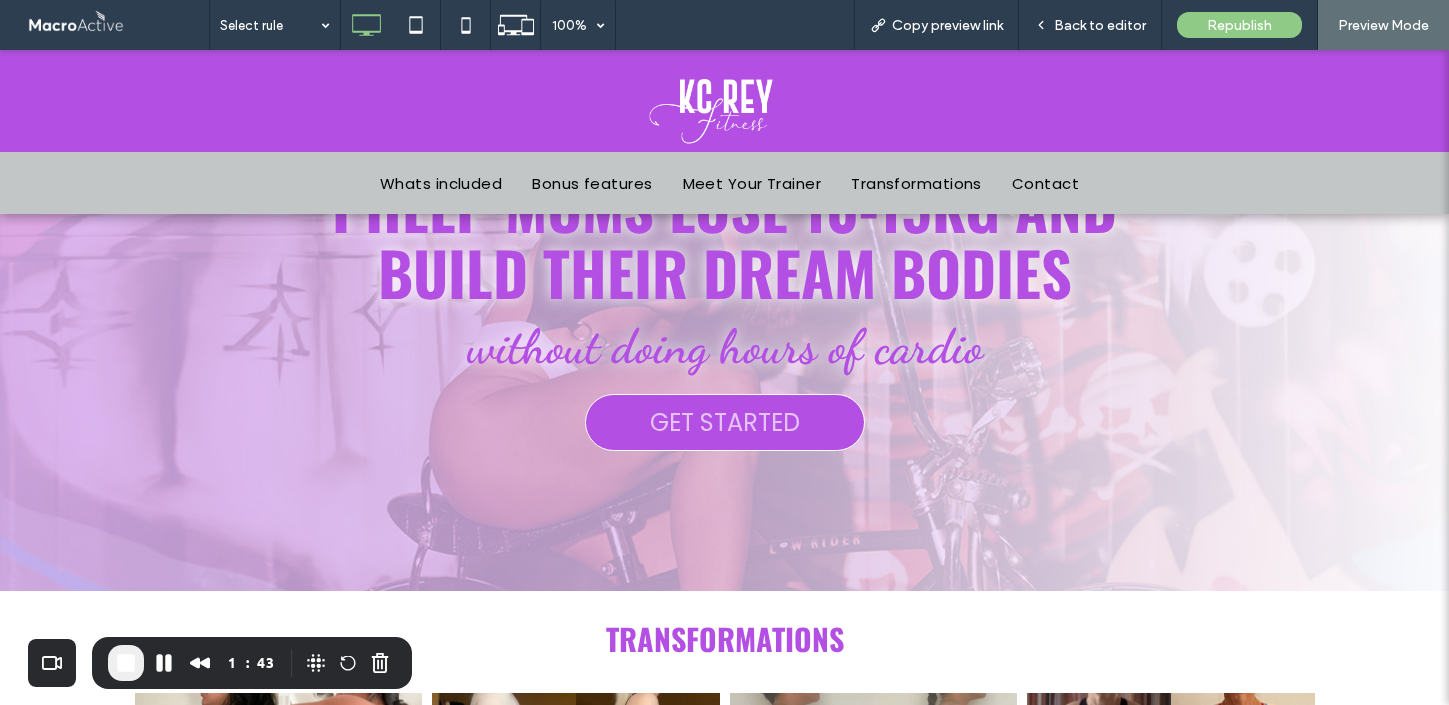scroll, scrollTop: 383, scrollLeft: 0, axis: vertical 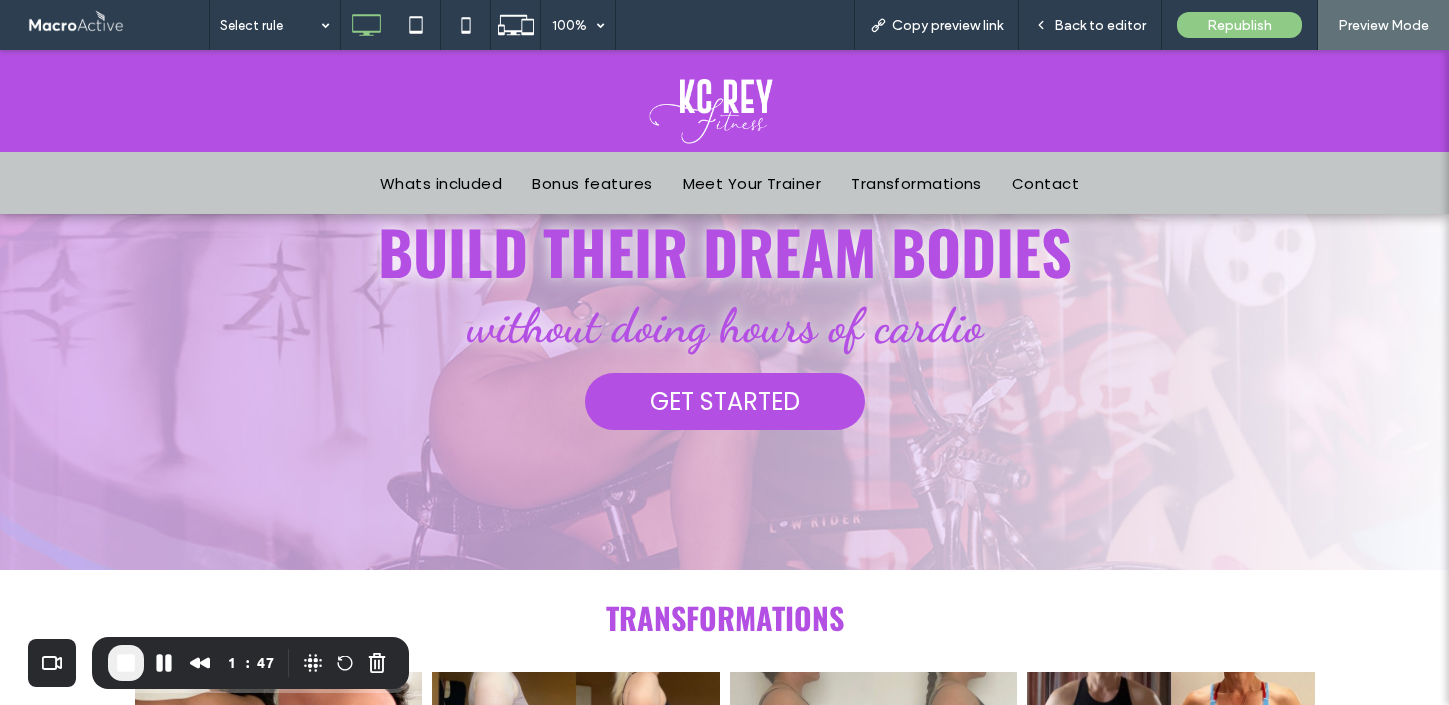 click on "GET STARTED" at bounding box center (725, 401) 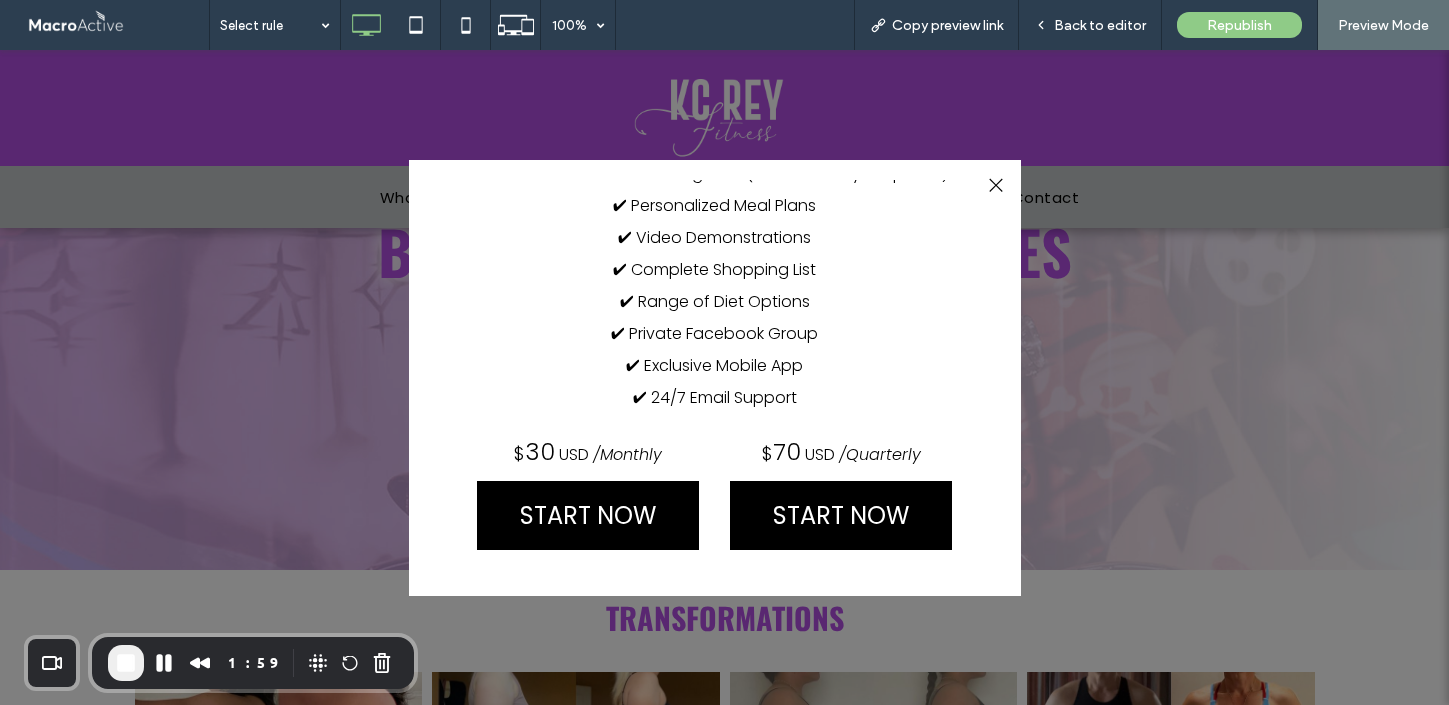 scroll, scrollTop: 113, scrollLeft: 0, axis: vertical 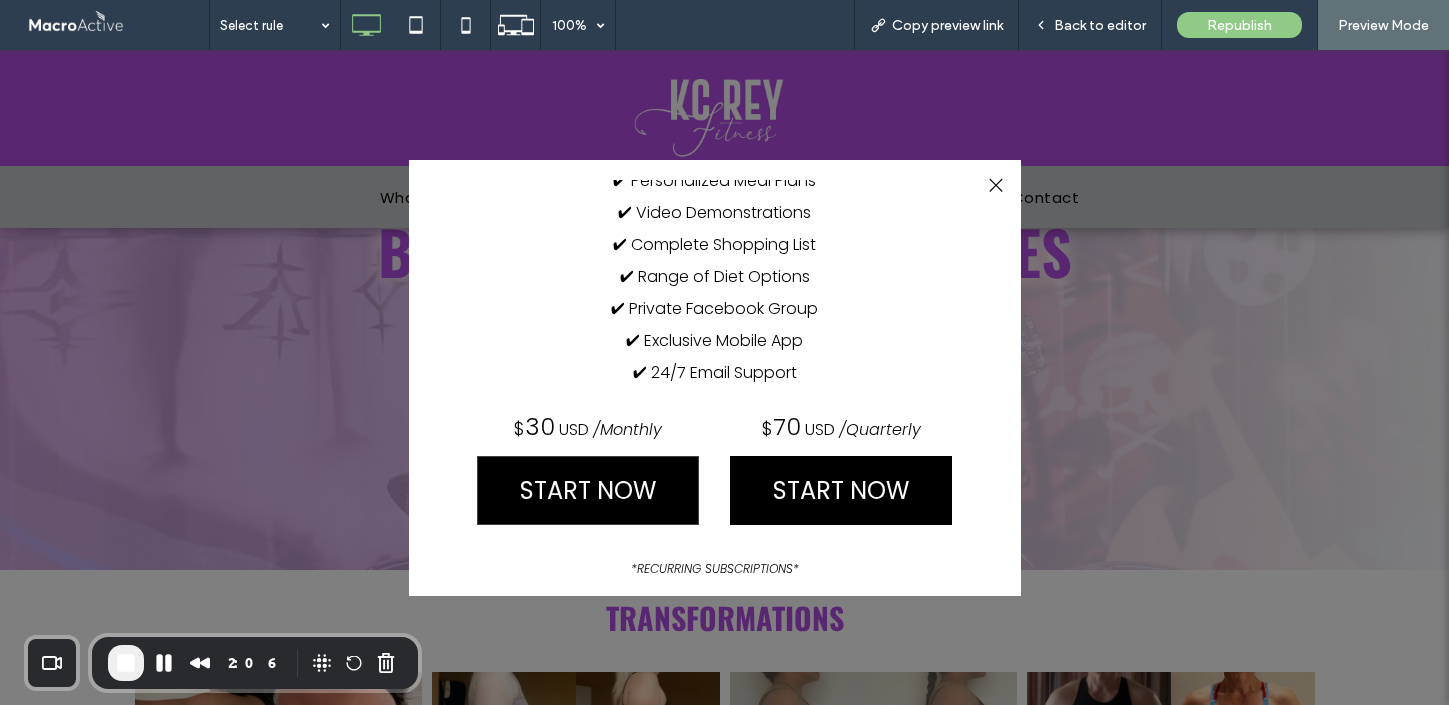 click on "START NOW" at bounding box center [588, 490] 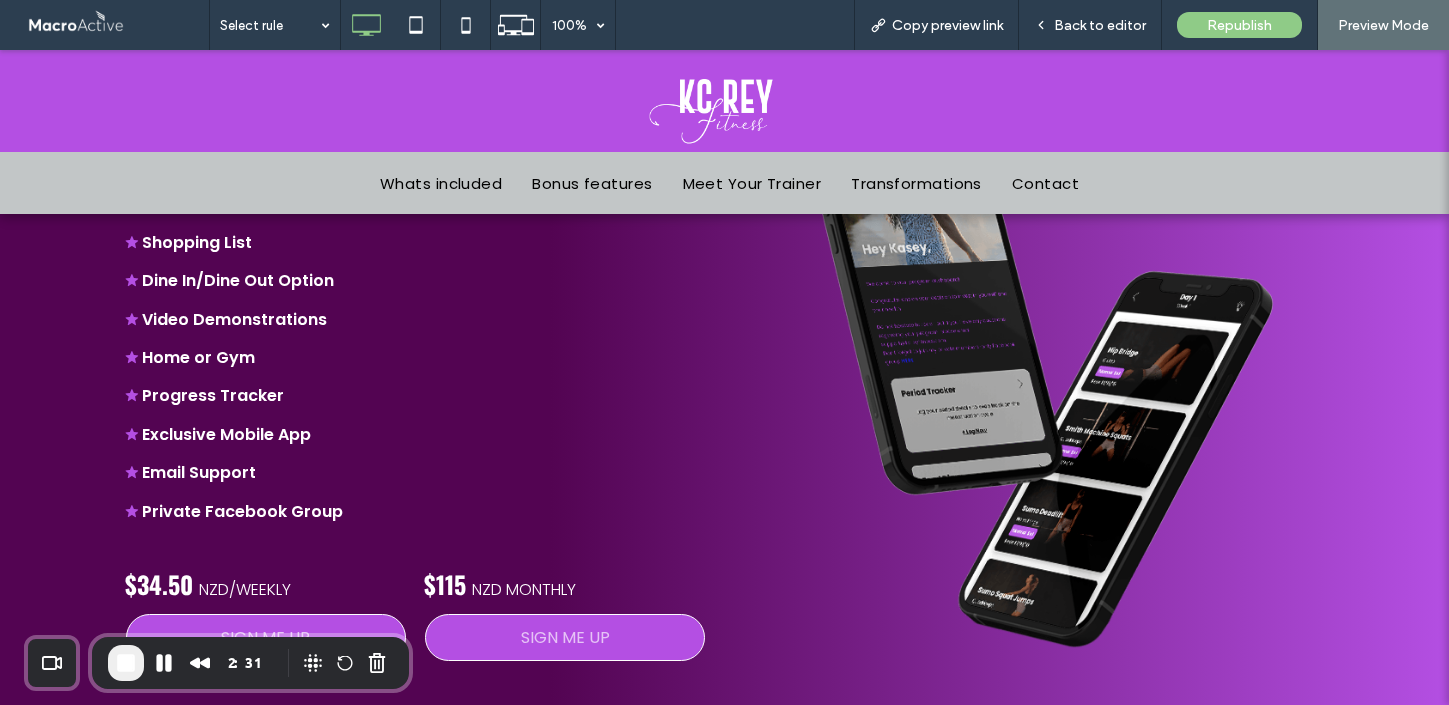 scroll, scrollTop: 1874, scrollLeft: 0, axis: vertical 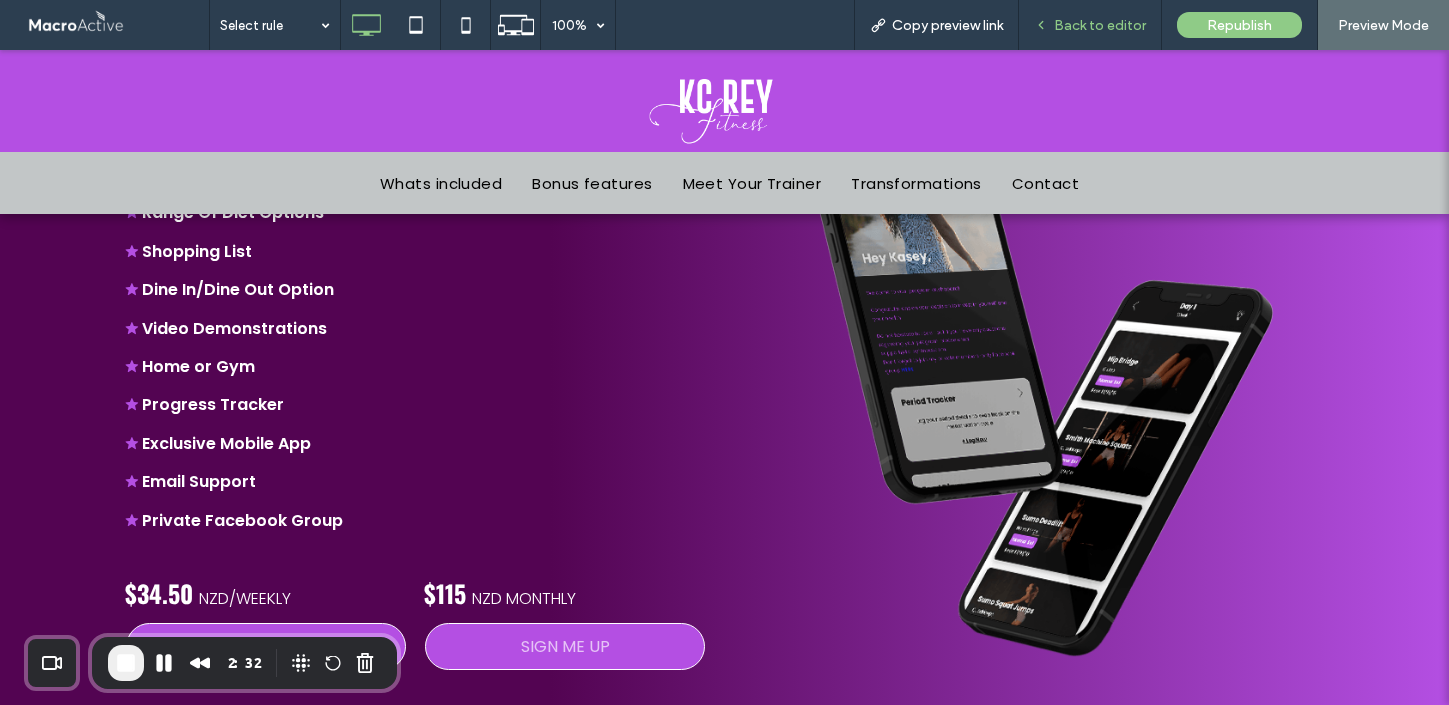 click on "Back to editor" at bounding box center (1090, 25) 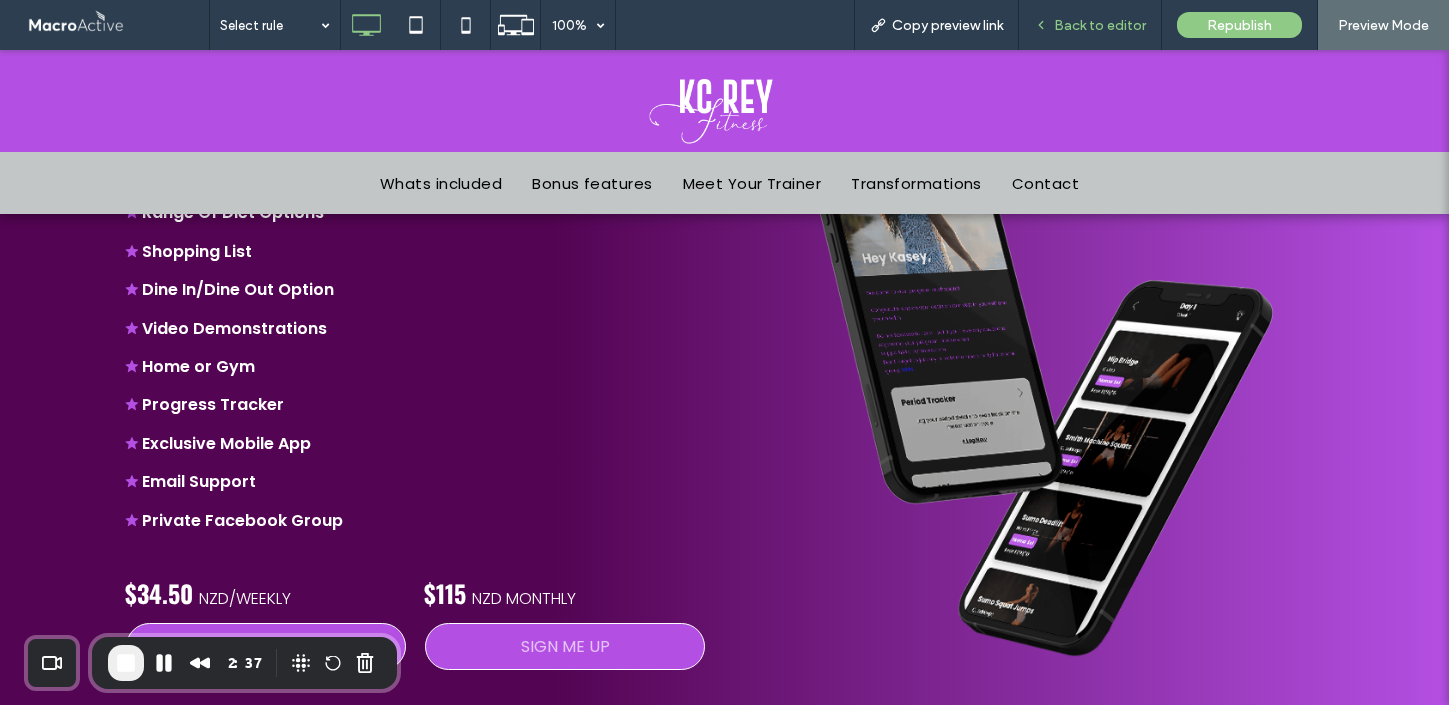 click on "Back to editor" at bounding box center [1100, 25] 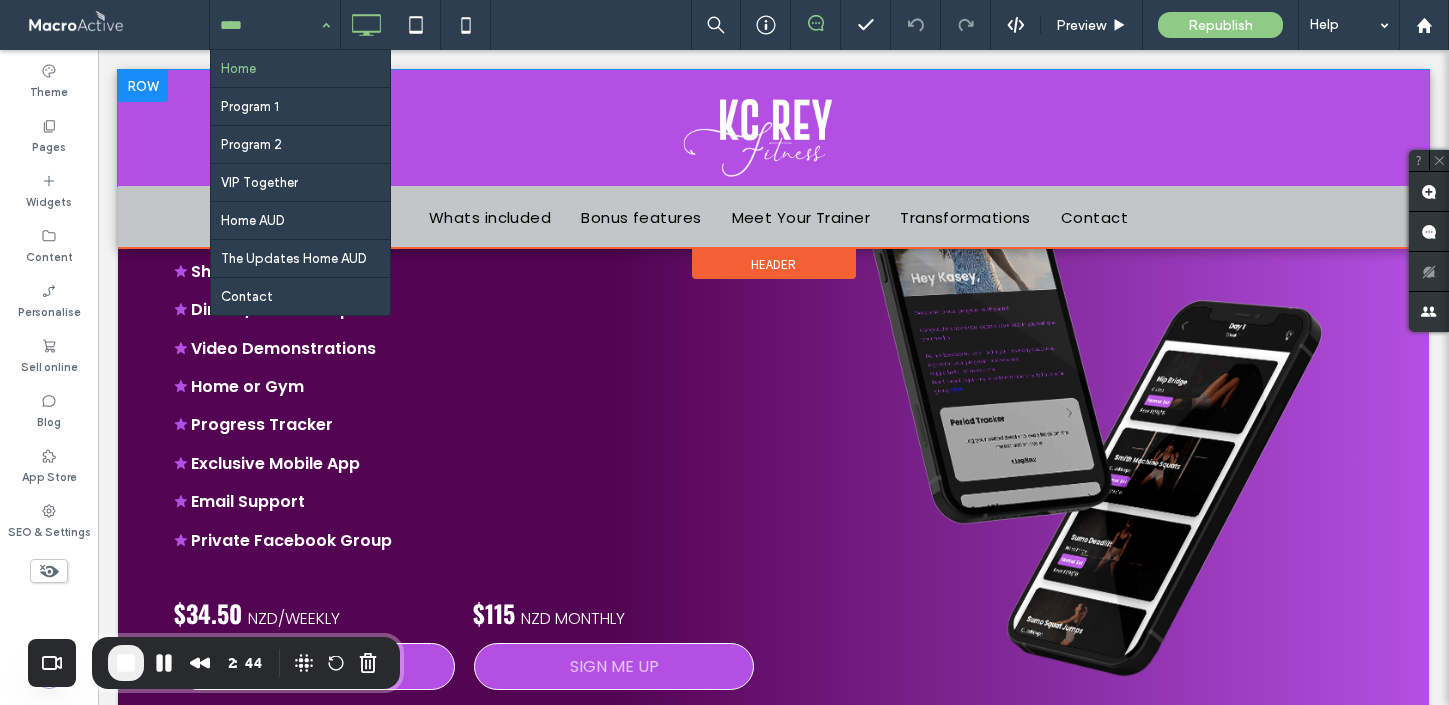 click on "Click To Paste" at bounding box center [774, 127] 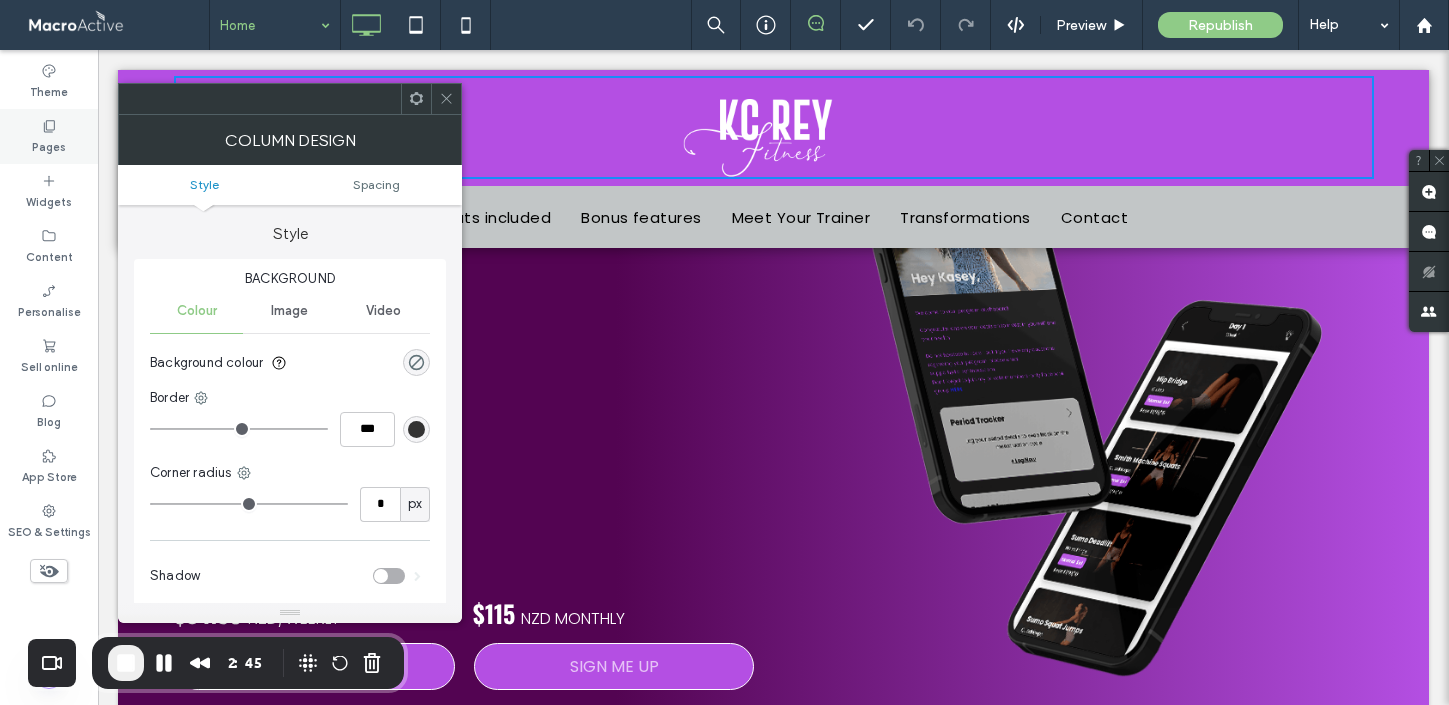 click on "Pages" at bounding box center (49, 145) 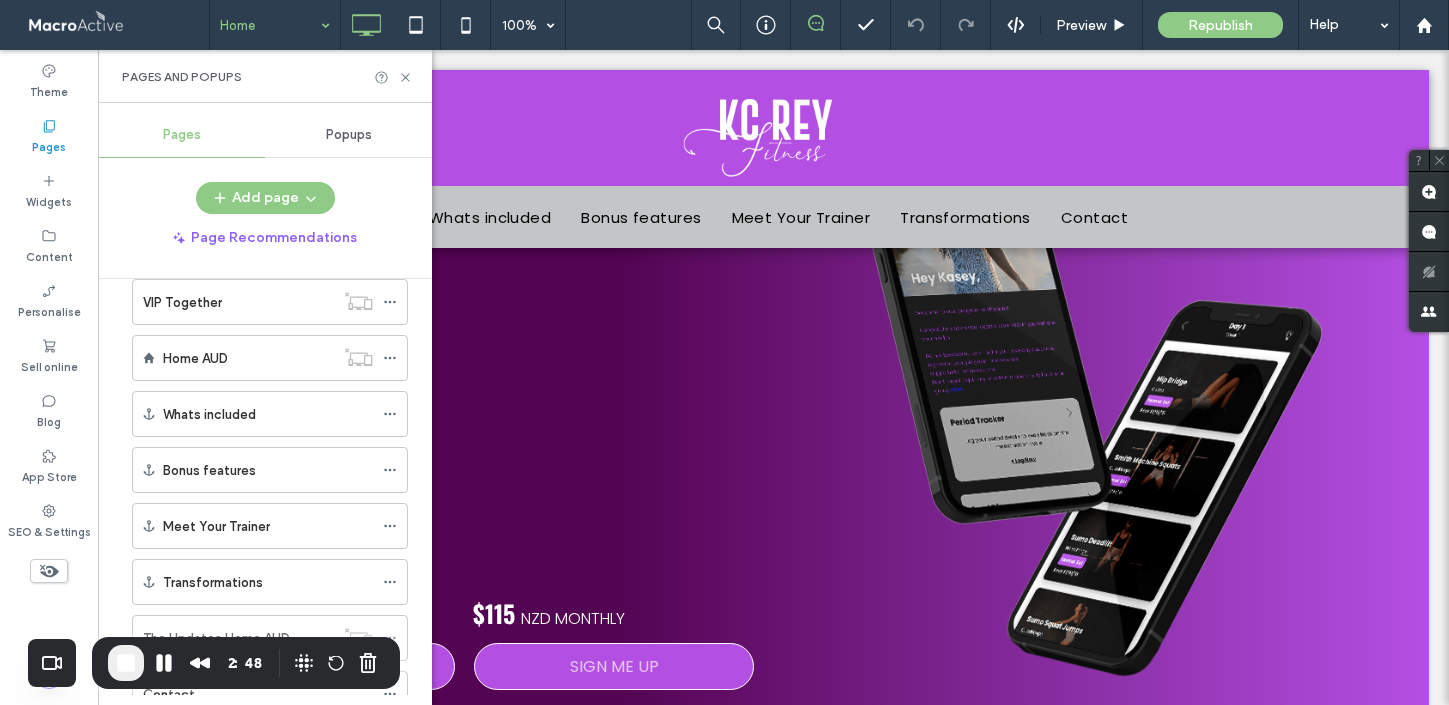 scroll, scrollTop: 507, scrollLeft: 0, axis: vertical 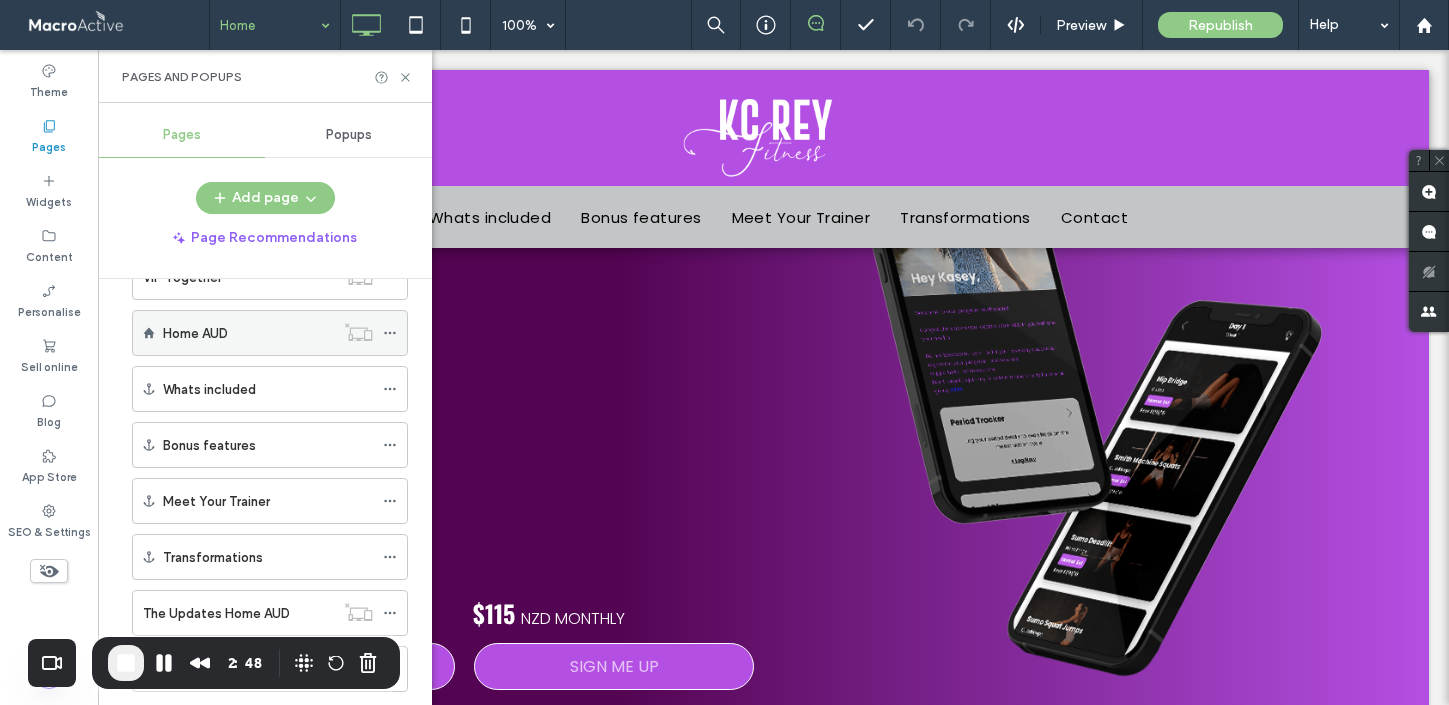 click on "Home AUD" at bounding box center [248, 333] 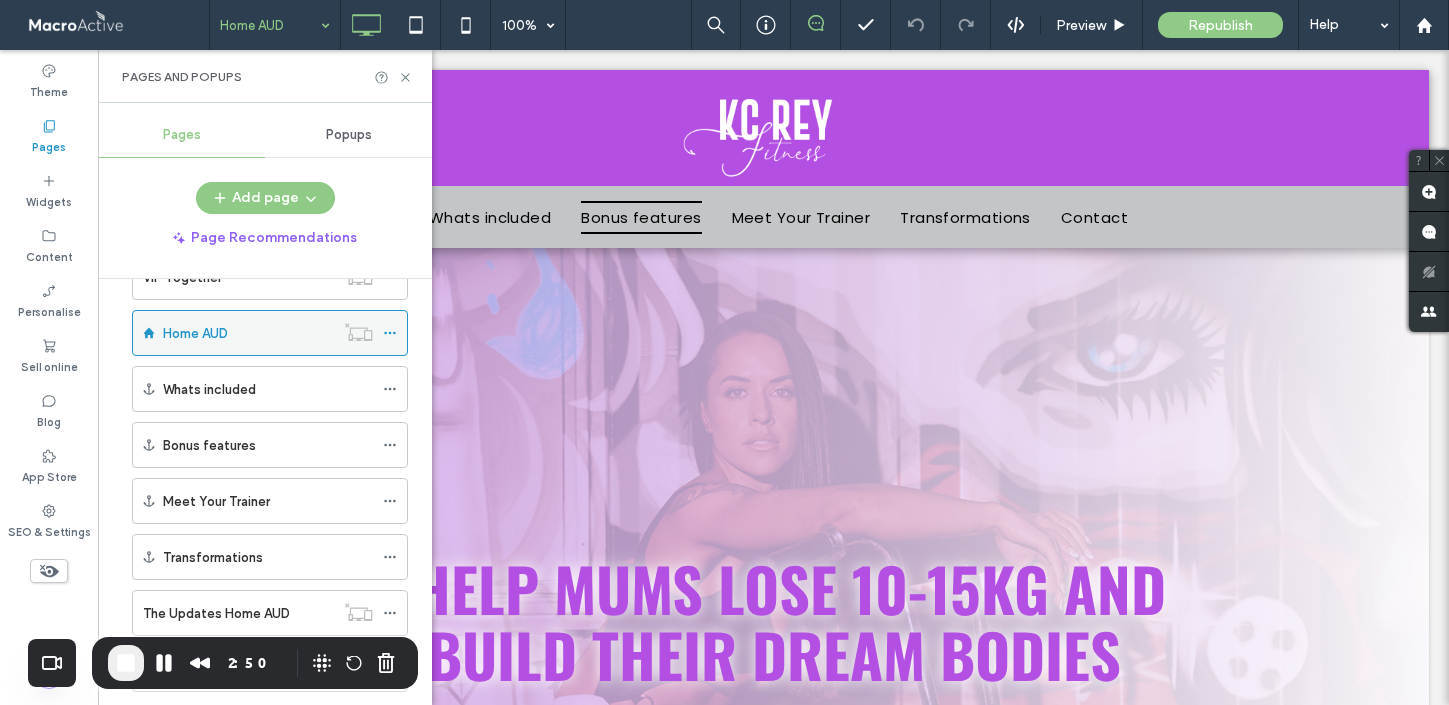 scroll, scrollTop: 0, scrollLeft: 0, axis: both 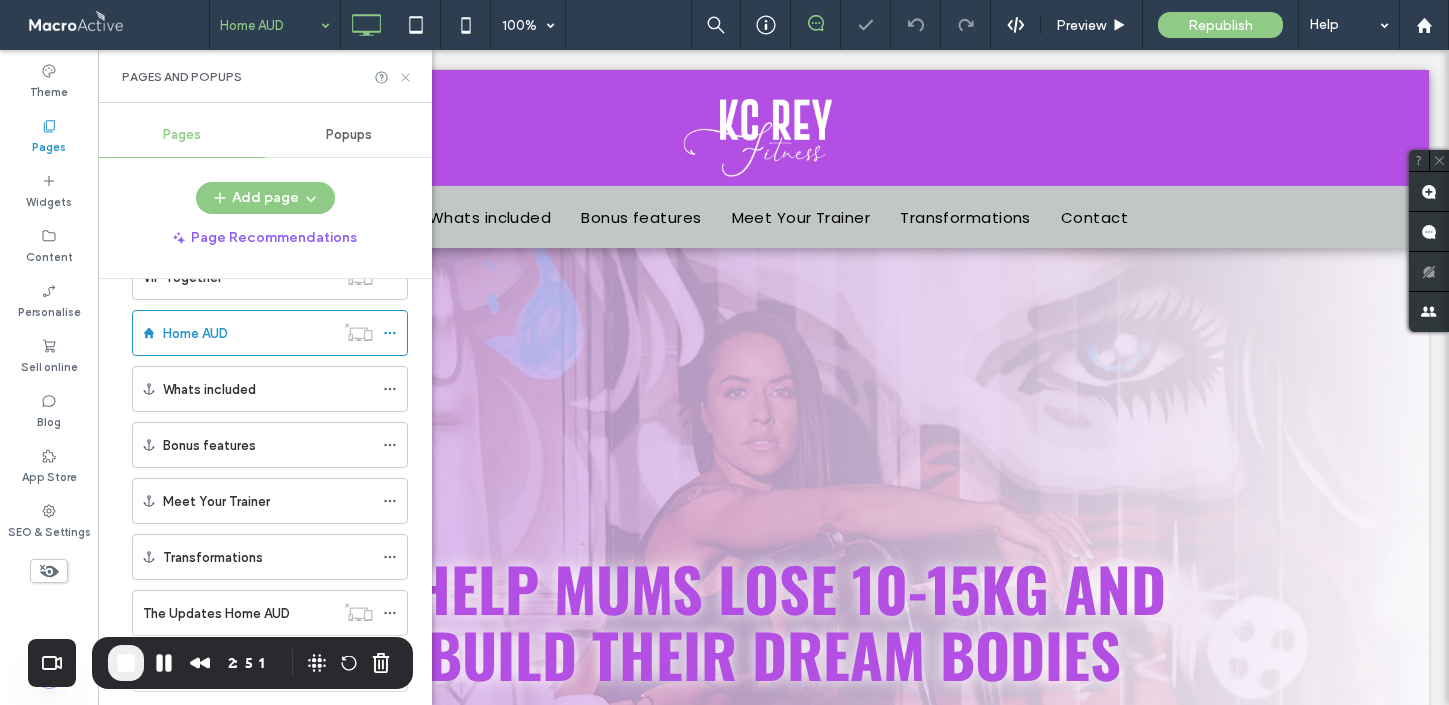 click 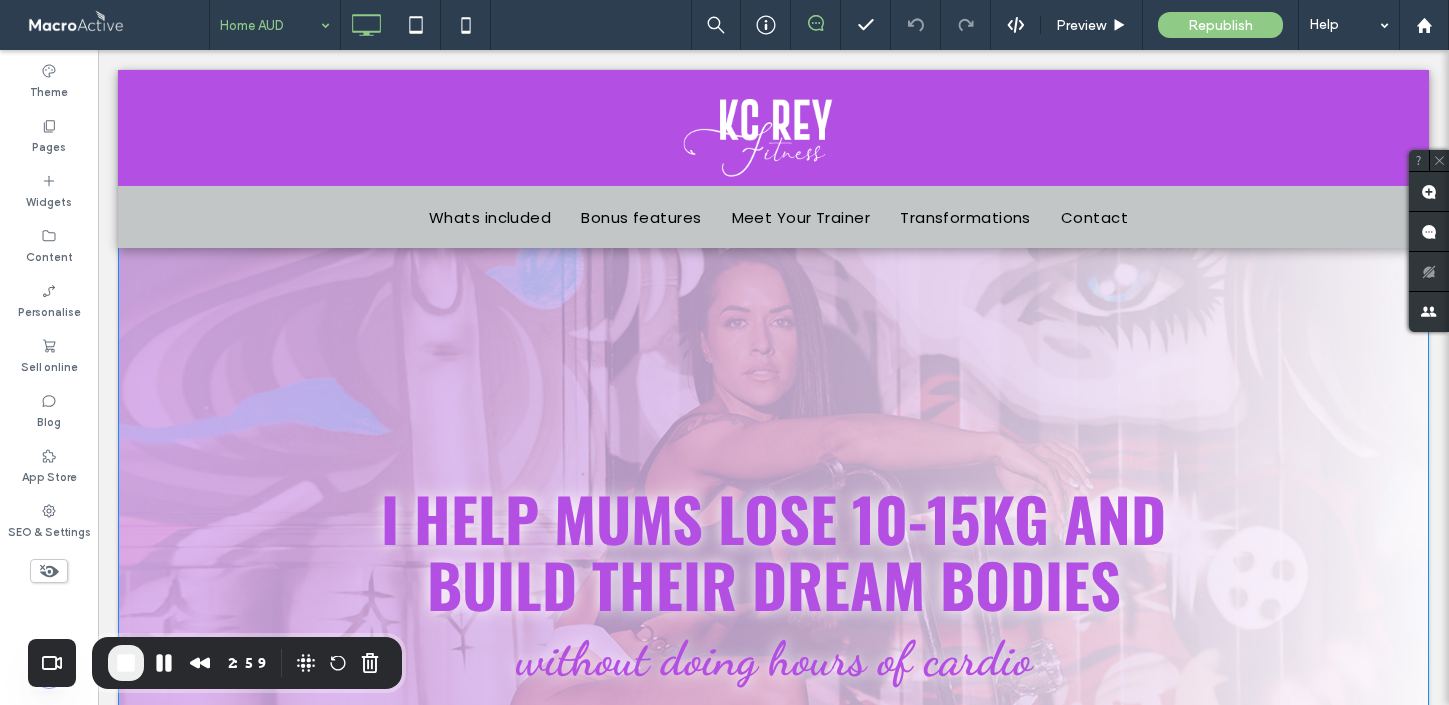 scroll, scrollTop: 0, scrollLeft: 0, axis: both 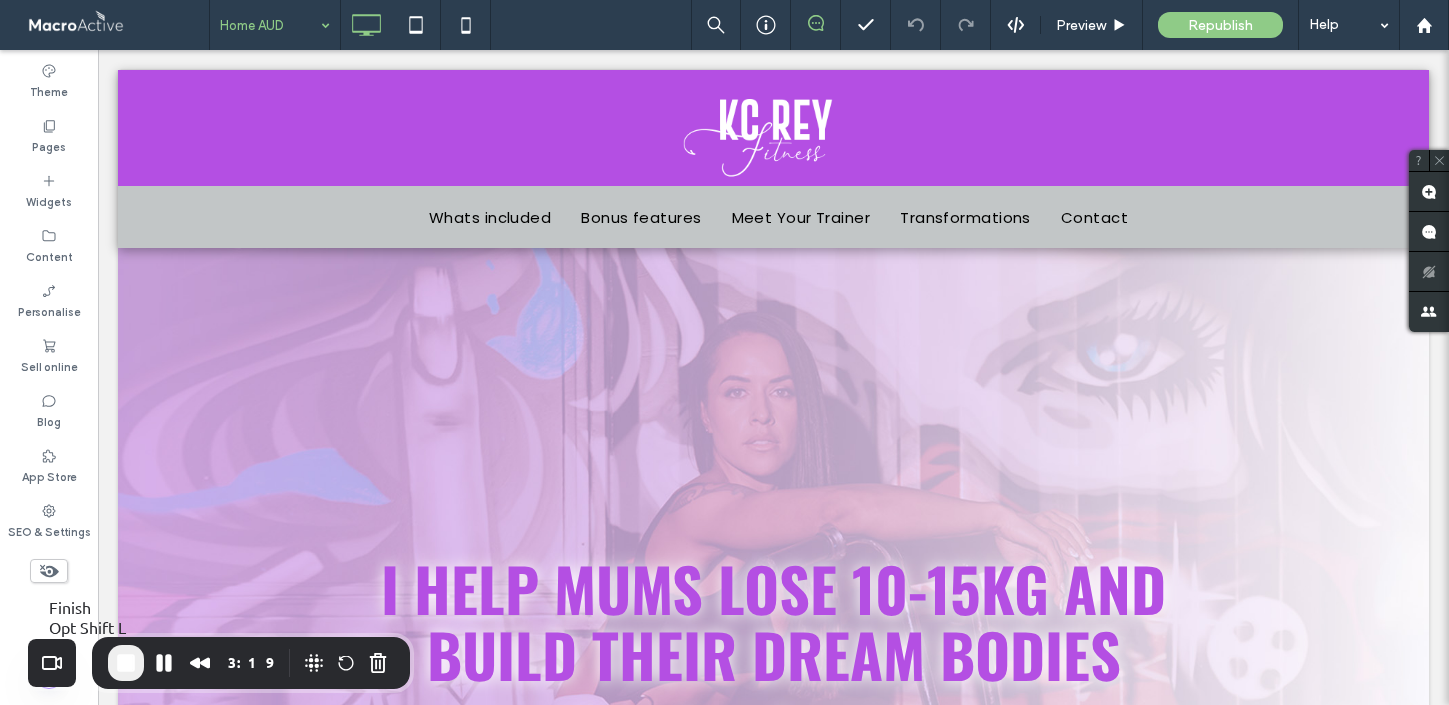 click at bounding box center (126, 663) 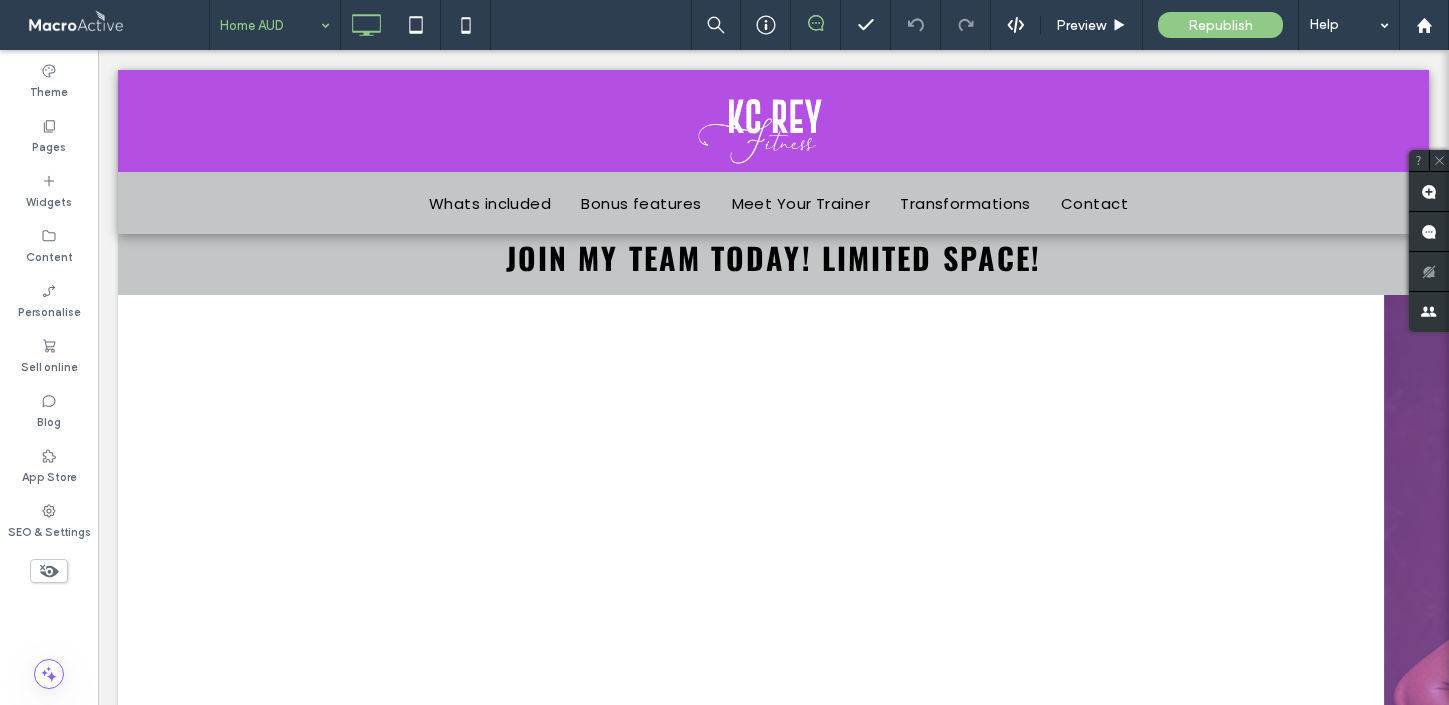 scroll, scrollTop: 3818, scrollLeft: 0, axis: vertical 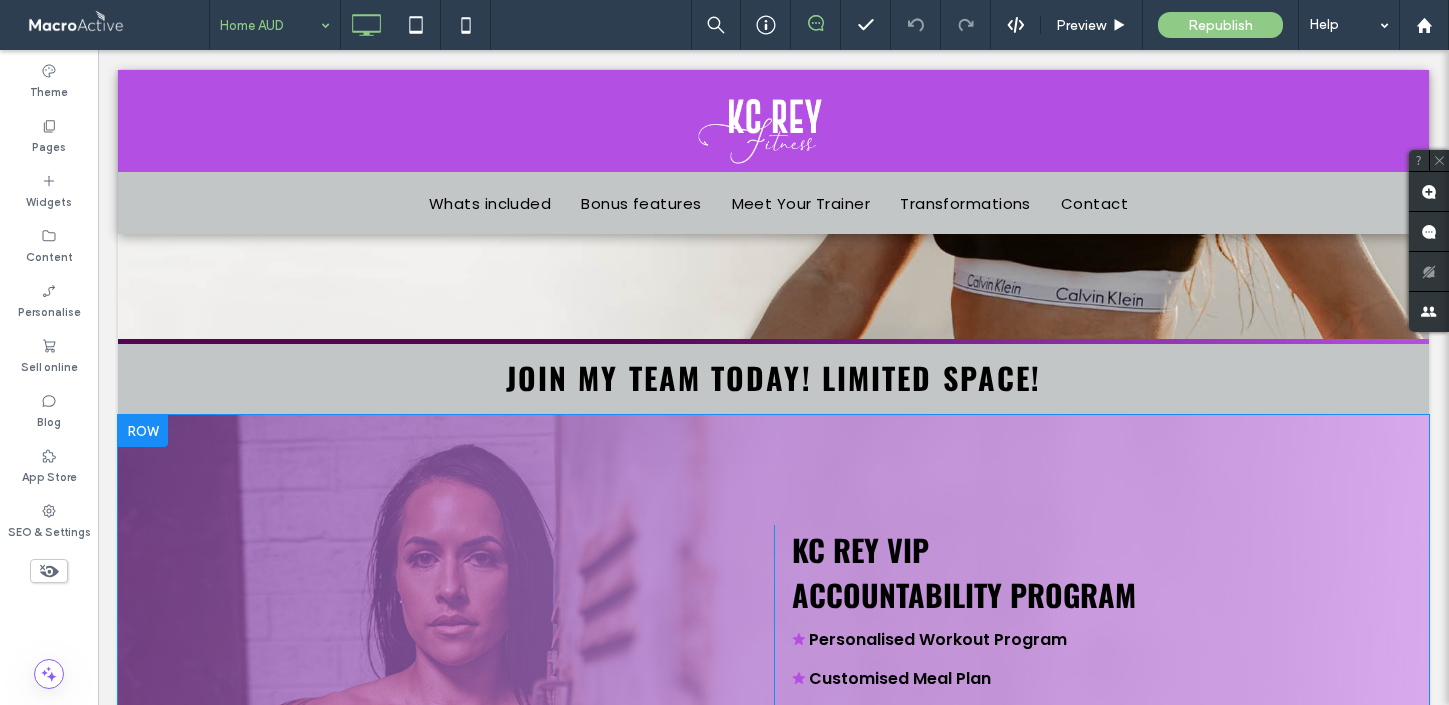 click at bounding box center (143, 431) 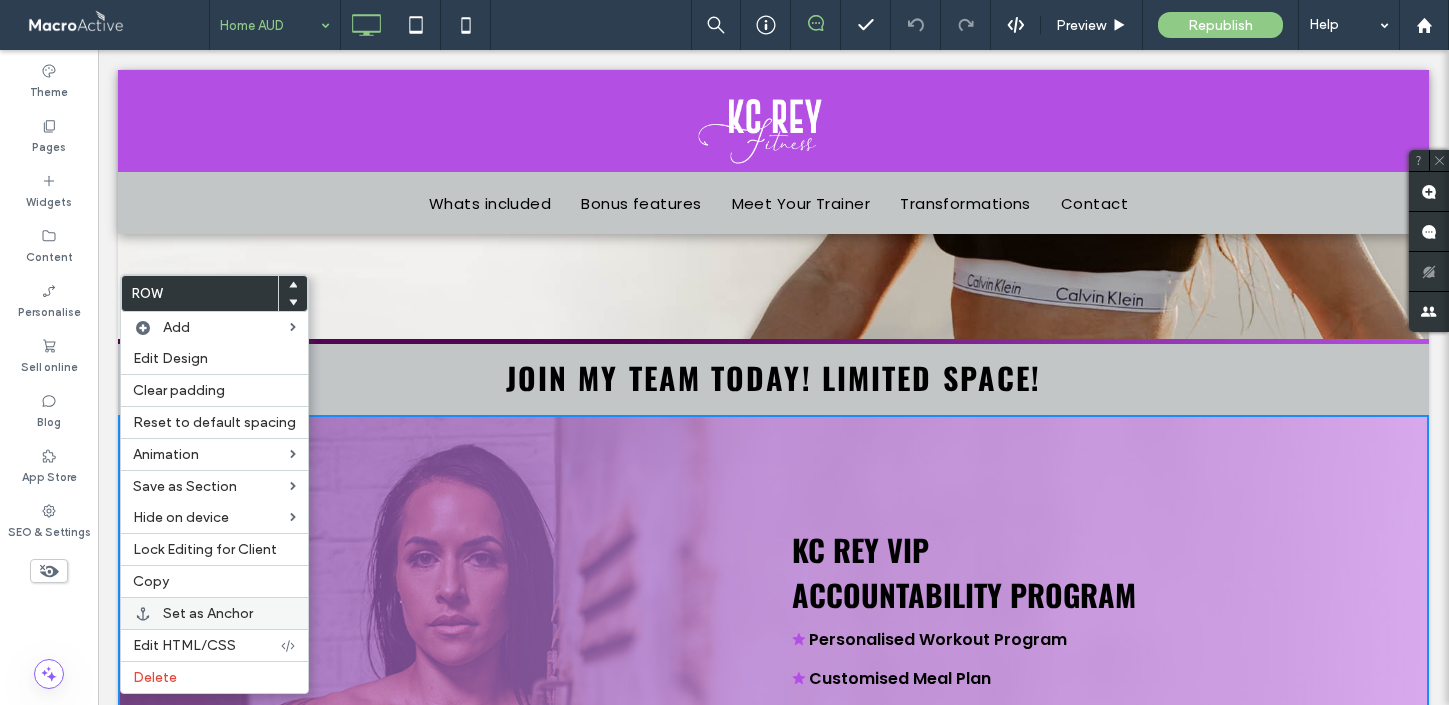 click on "Set as Anchor" at bounding box center [208, 613] 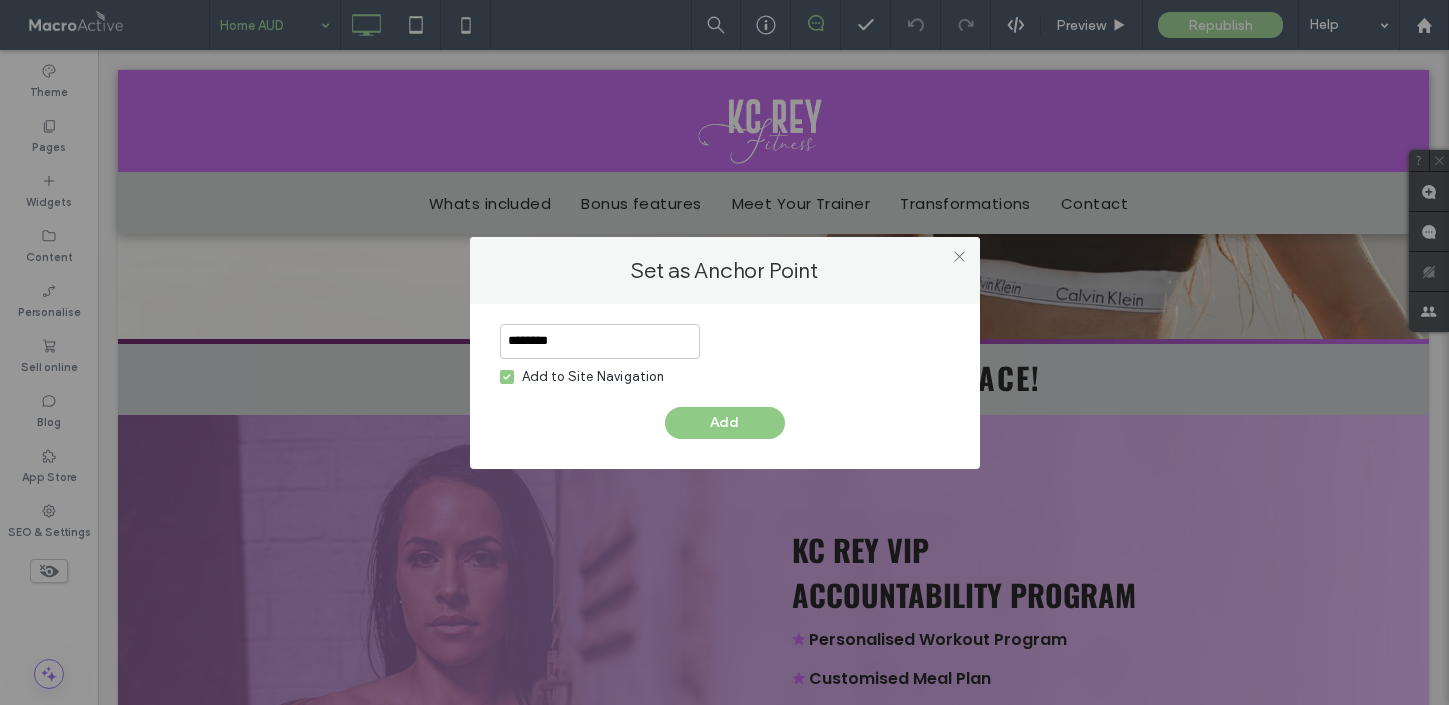 type on "*******" 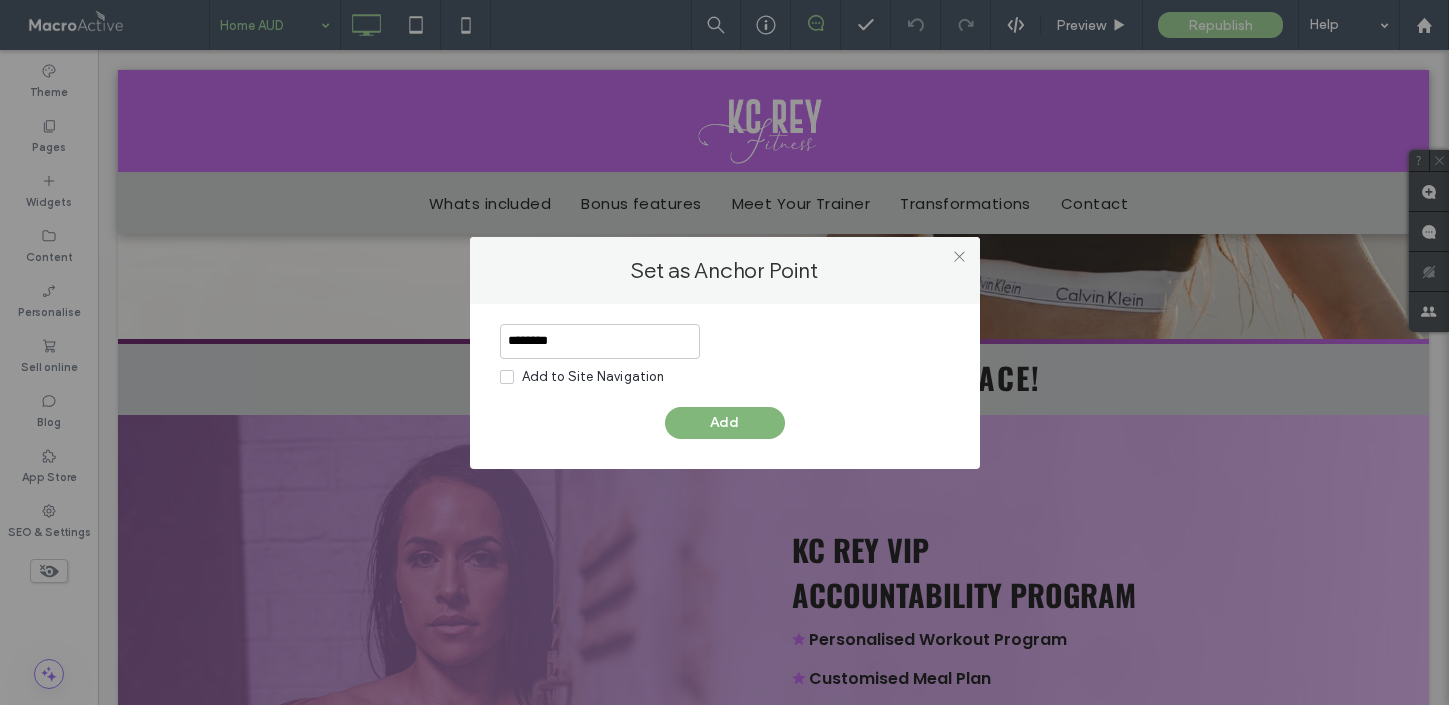click on "Add" at bounding box center (725, 423) 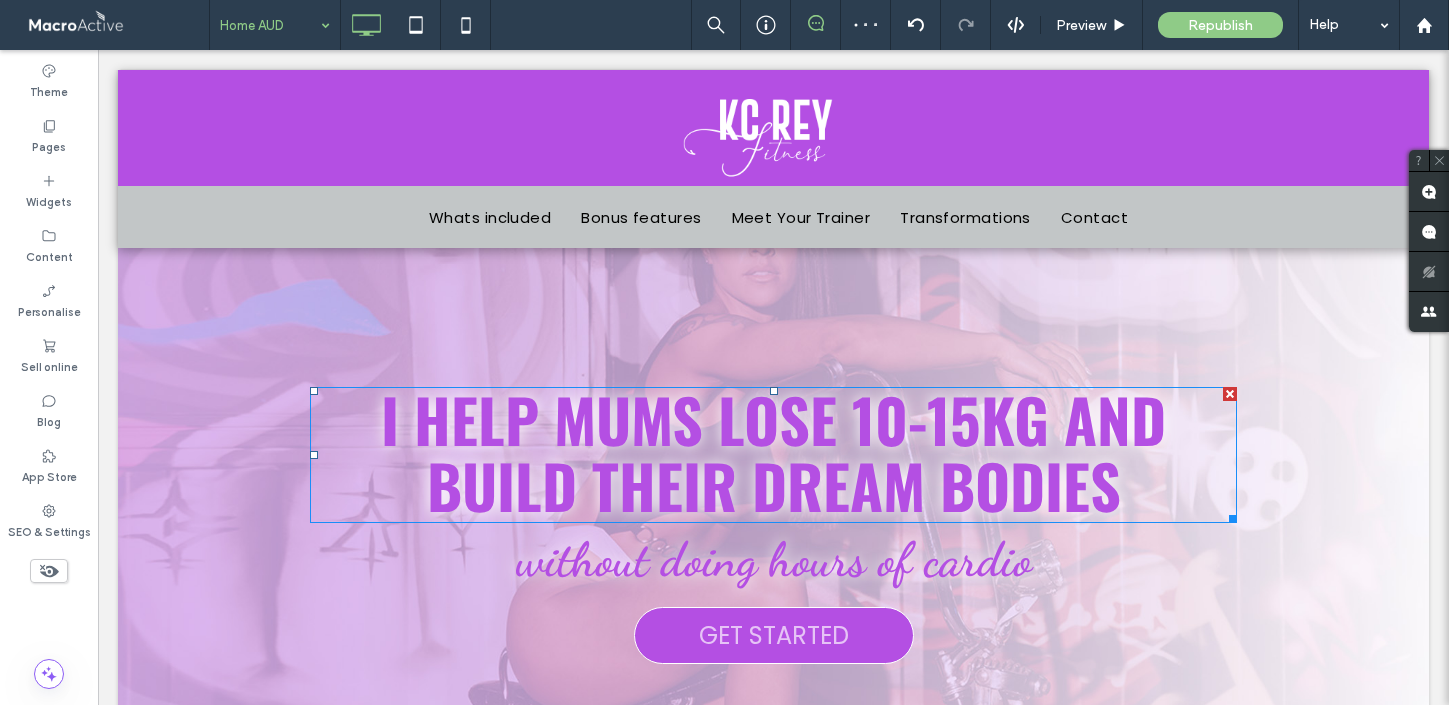 scroll, scrollTop: 197, scrollLeft: 0, axis: vertical 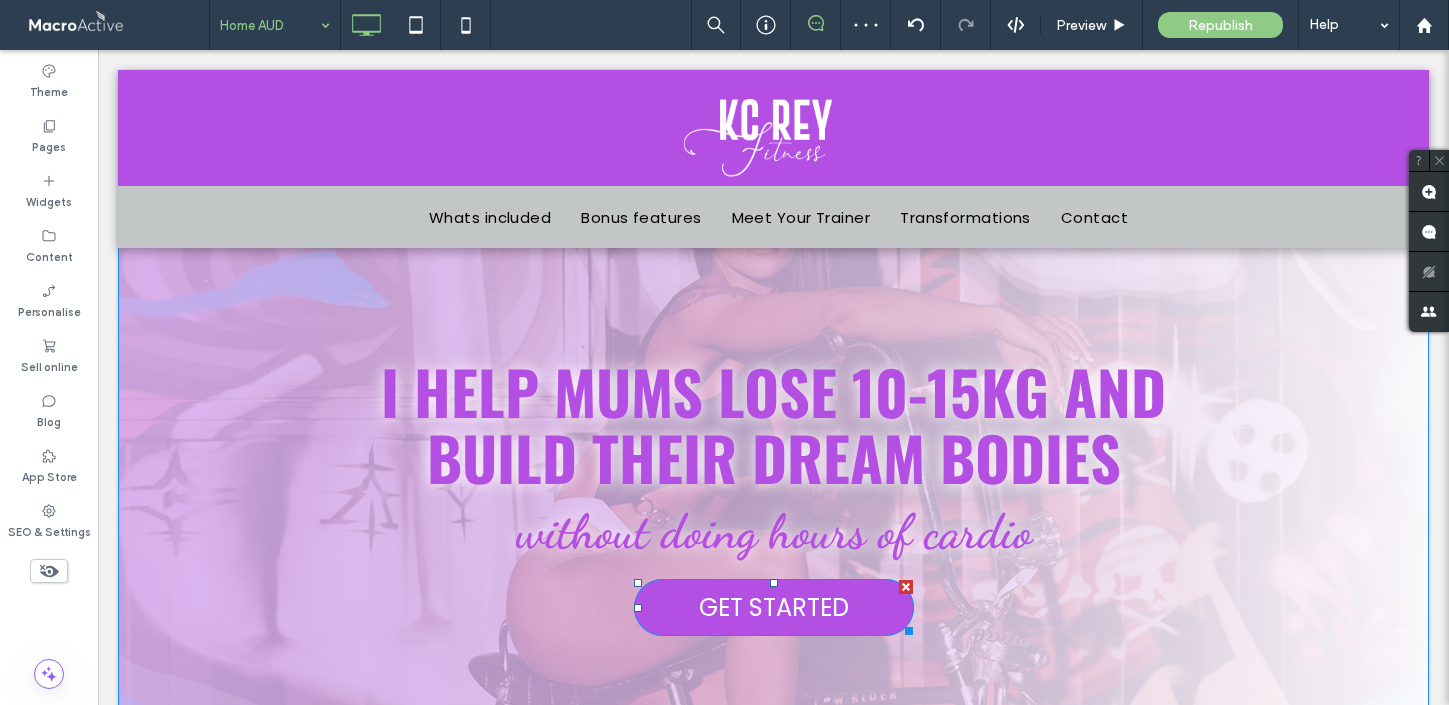 click on "GET STARTED" at bounding box center [774, 607] 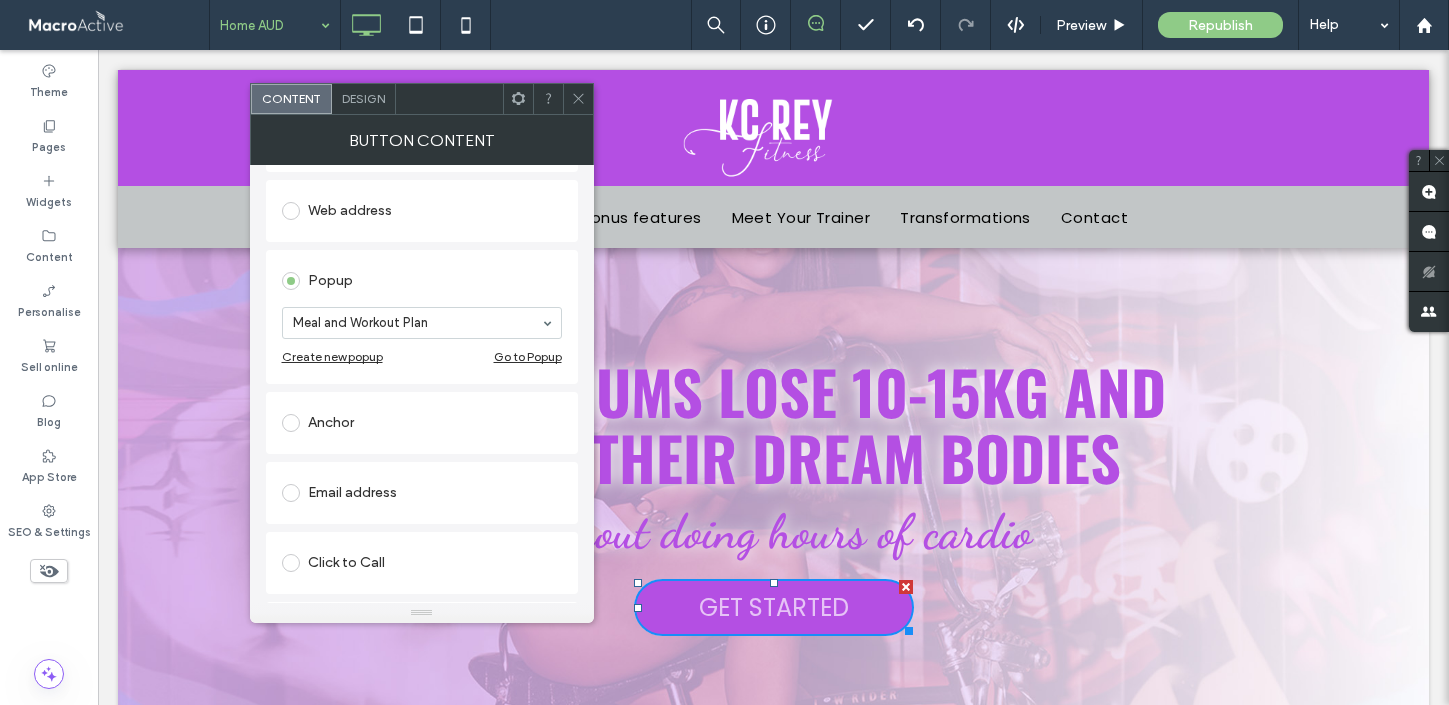 scroll, scrollTop: 270, scrollLeft: 0, axis: vertical 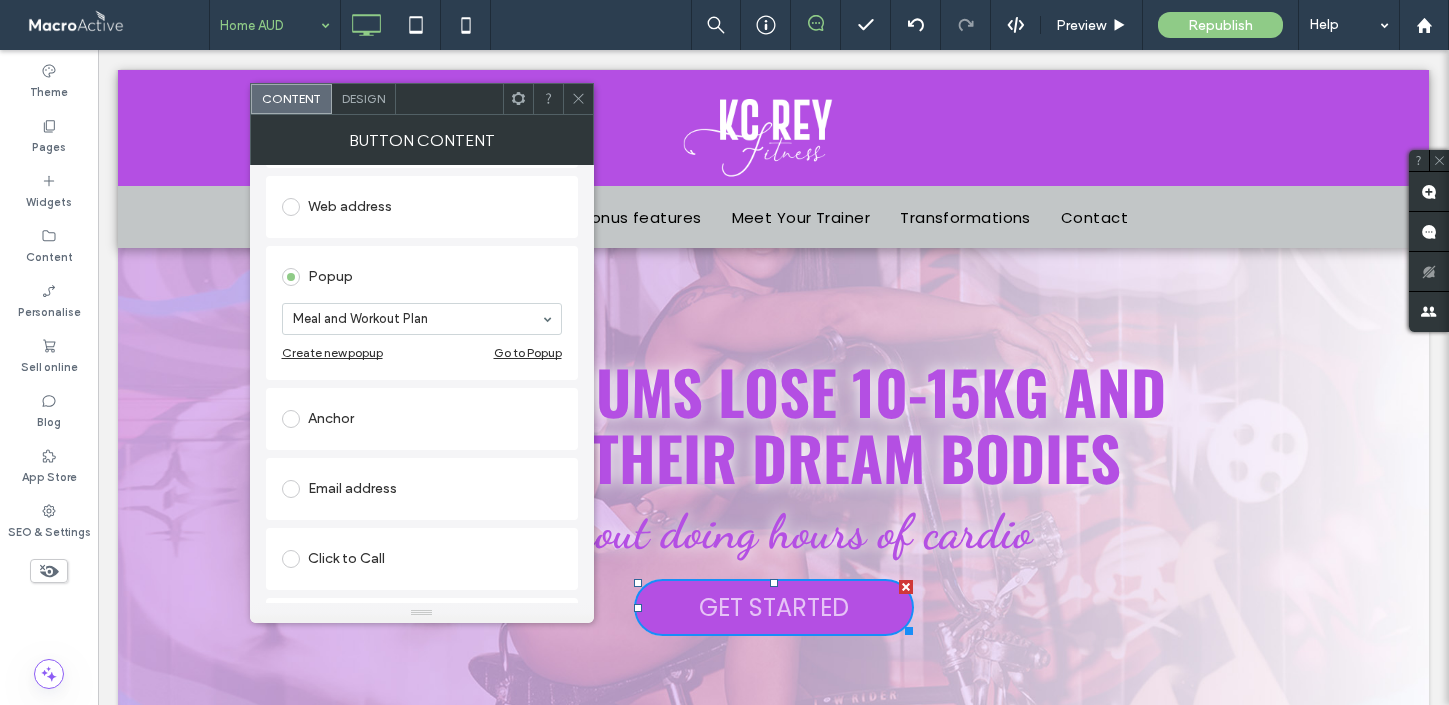 click at bounding box center (291, 419) 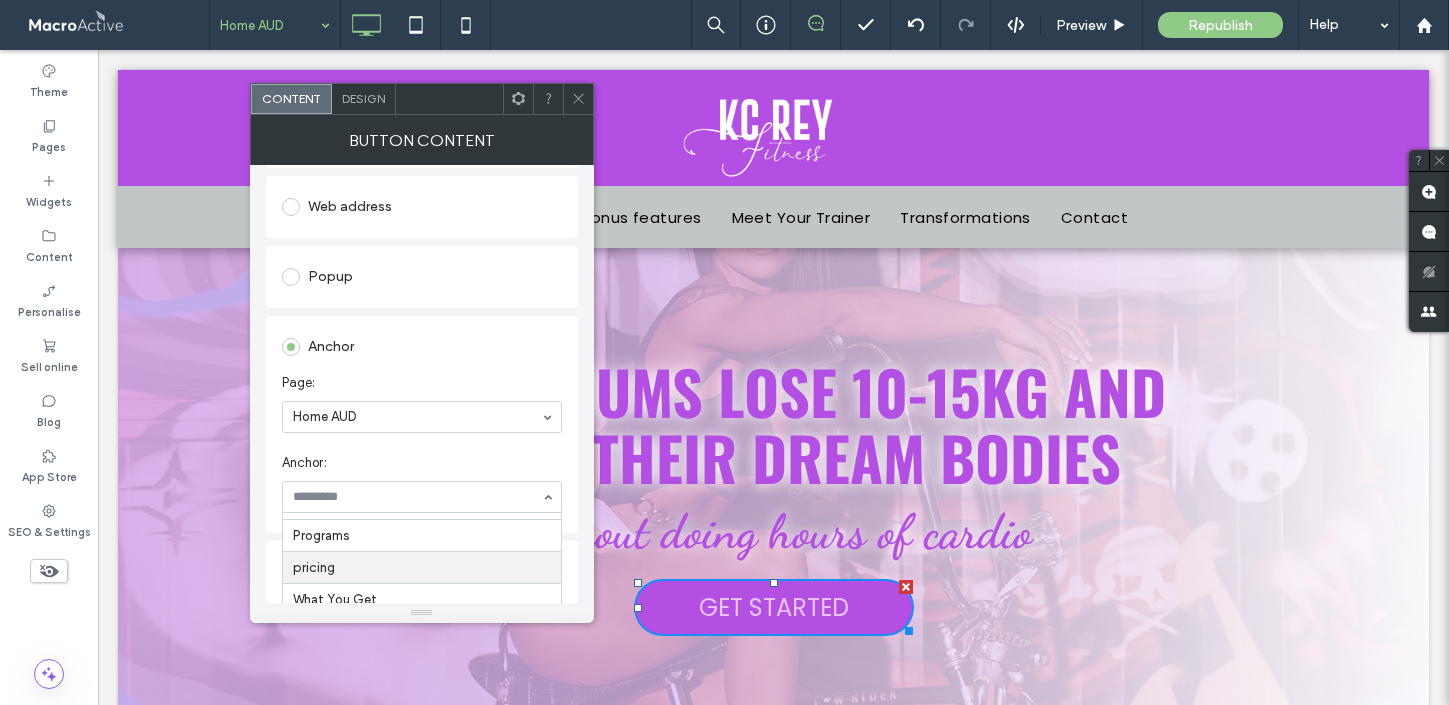 scroll, scrollTop: 40, scrollLeft: 0, axis: vertical 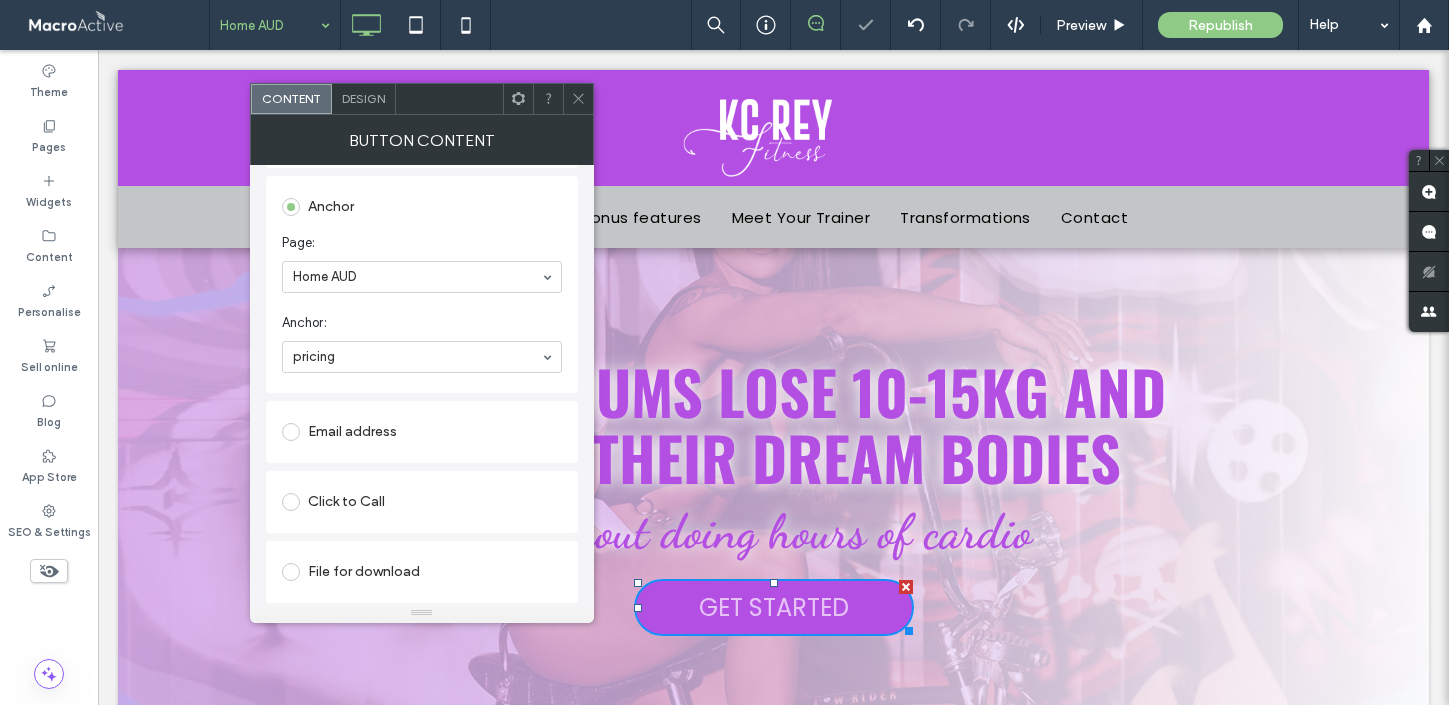 click at bounding box center [578, 99] 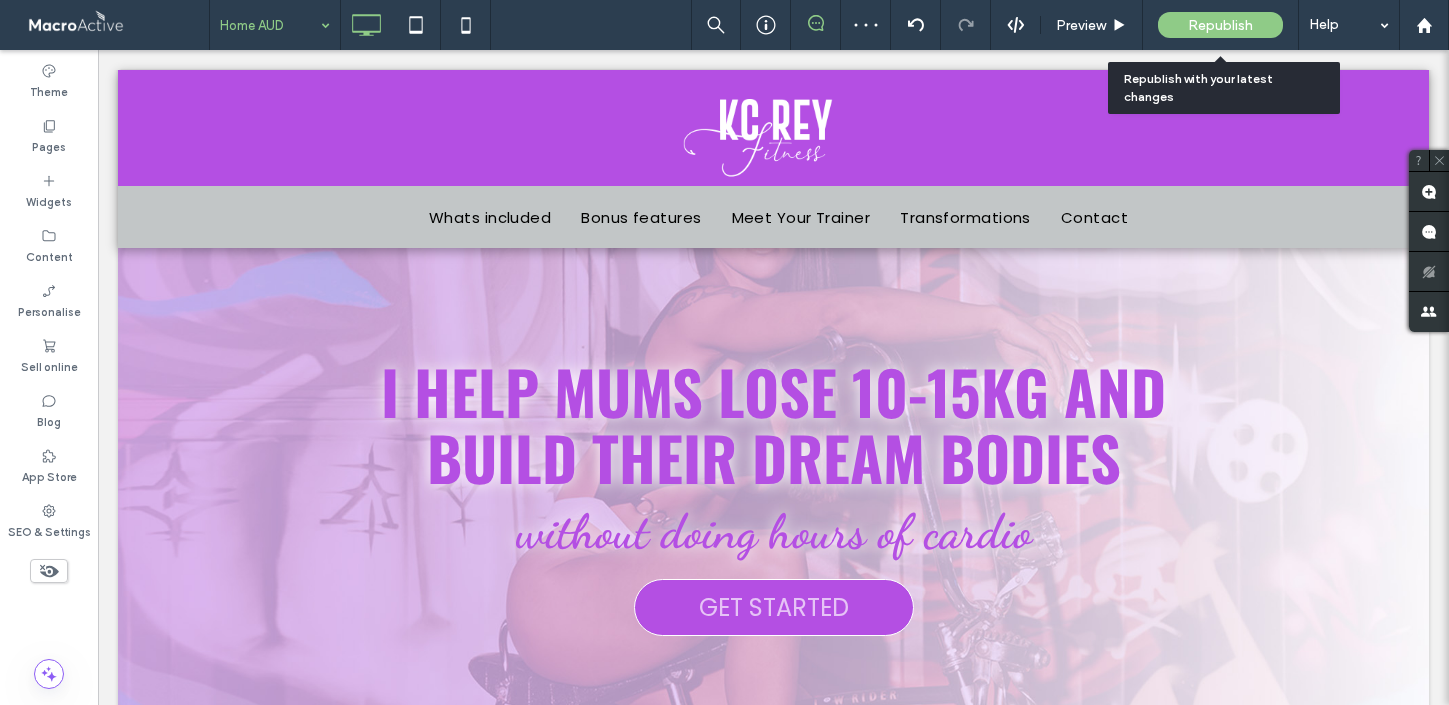 click on "Republish" at bounding box center [1220, 25] 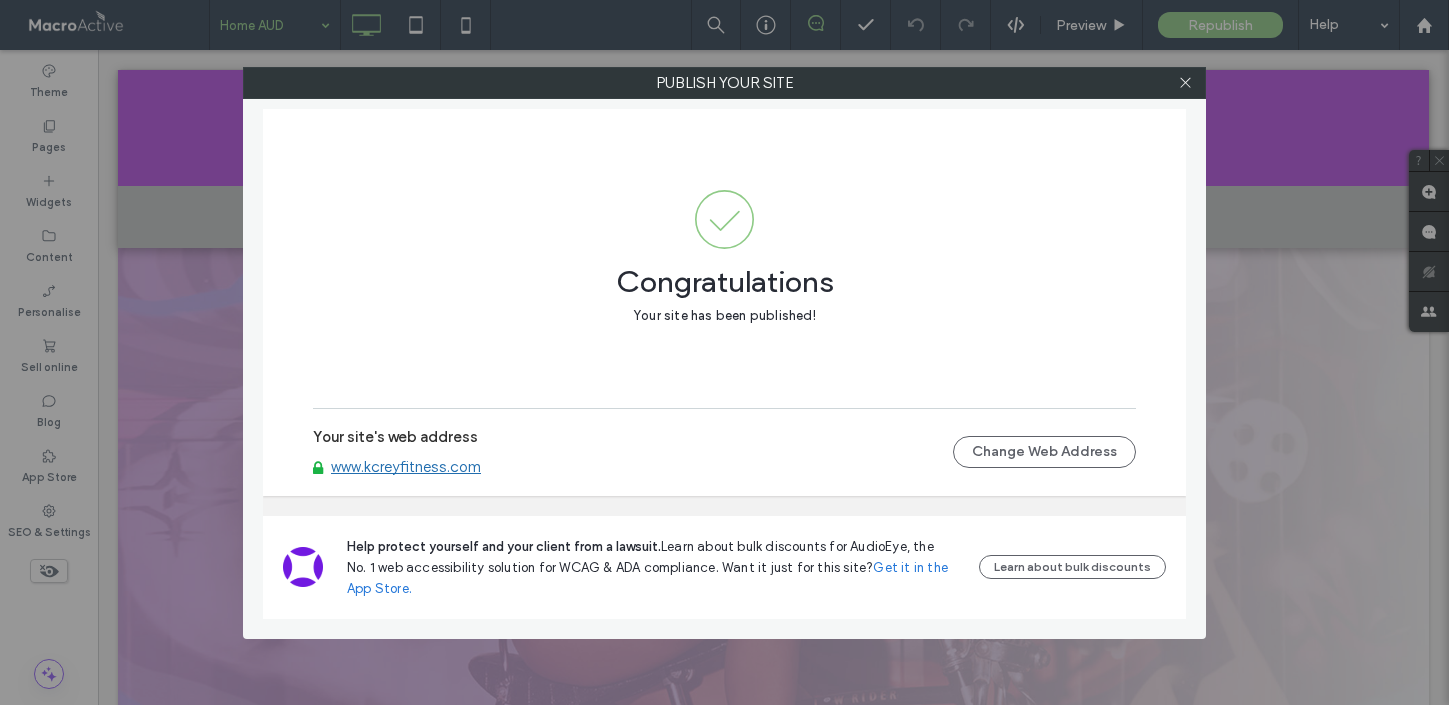 click on "www.kcreyfitness.com" at bounding box center [406, 467] 